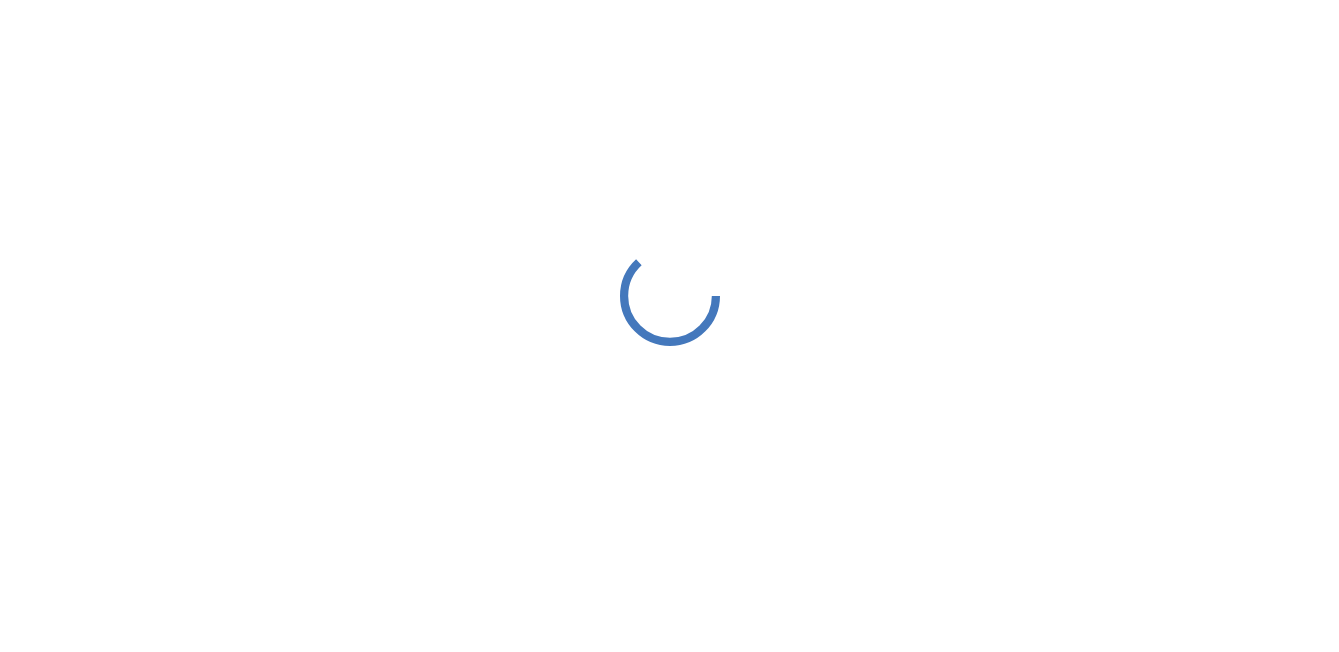 scroll, scrollTop: 0, scrollLeft: 0, axis: both 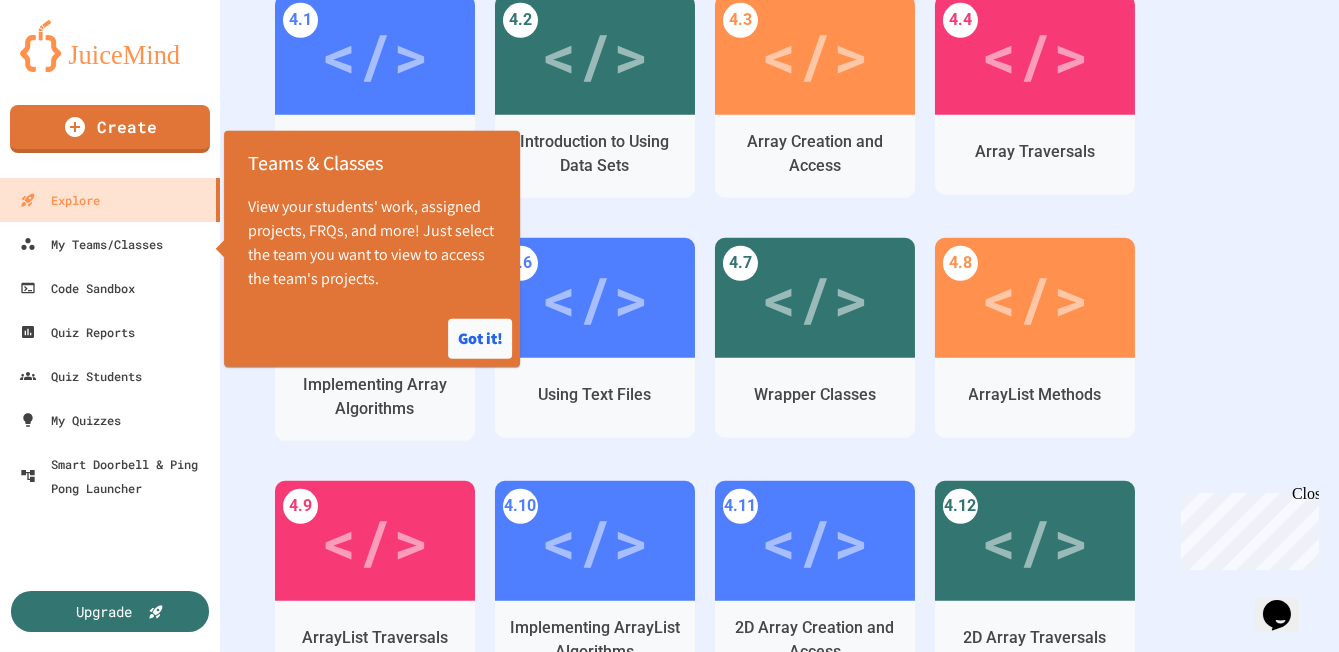 click on "Got it!" at bounding box center [480, 339] 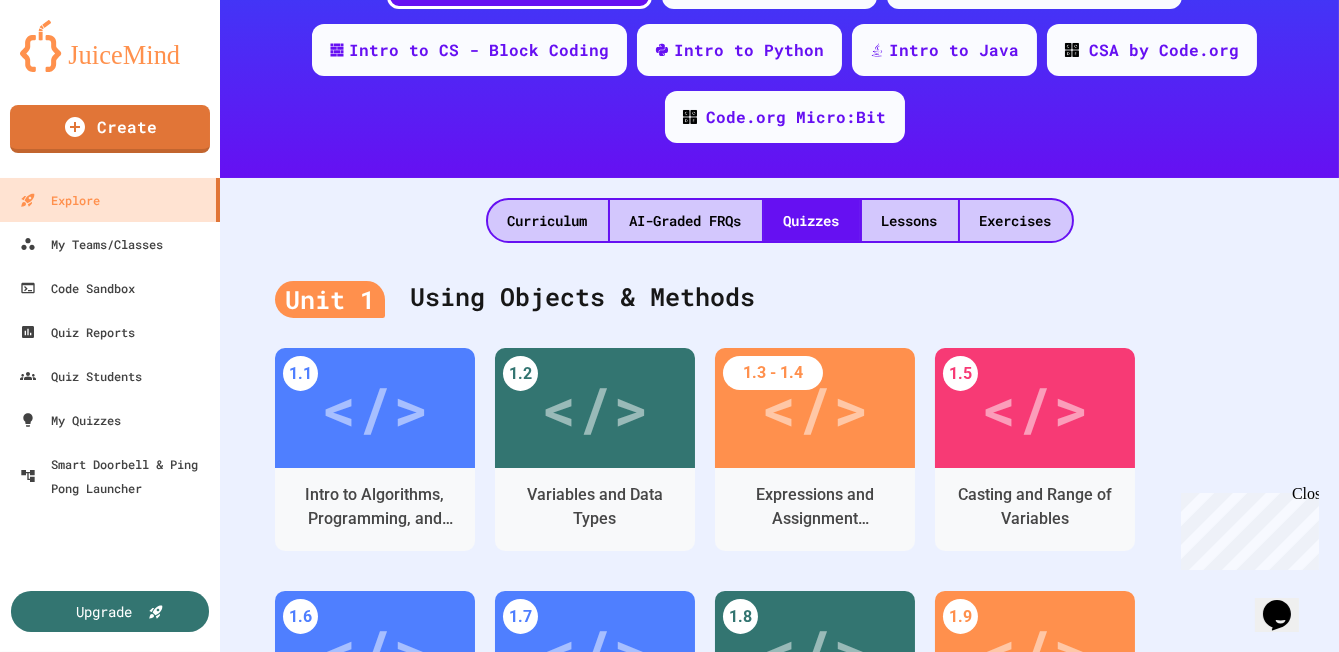 scroll, scrollTop: 550, scrollLeft: 0, axis: vertical 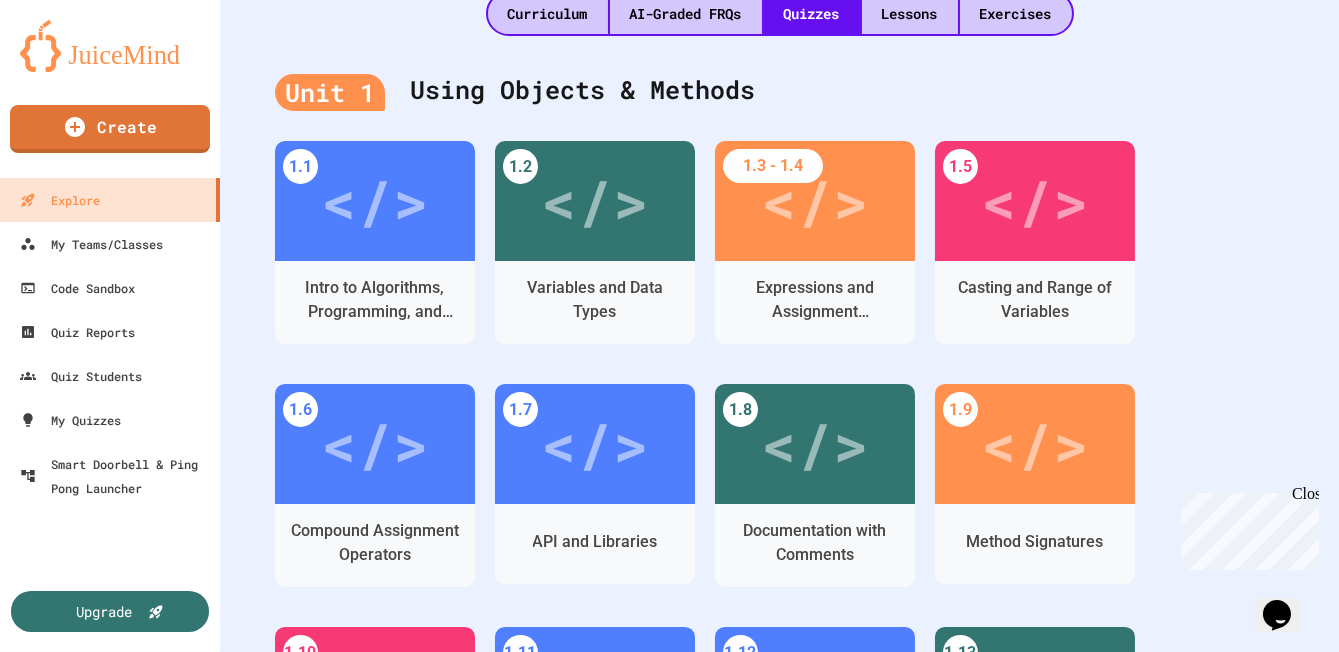 click on "</>" at bounding box center (375, 201) 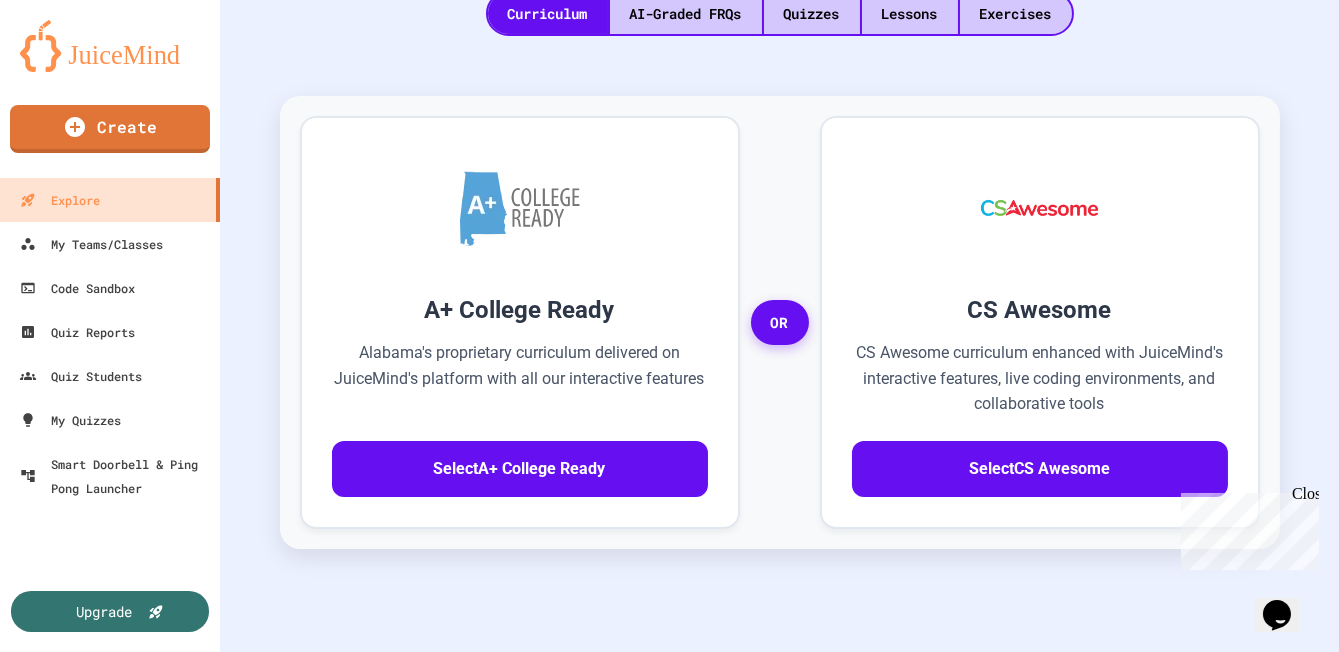 click 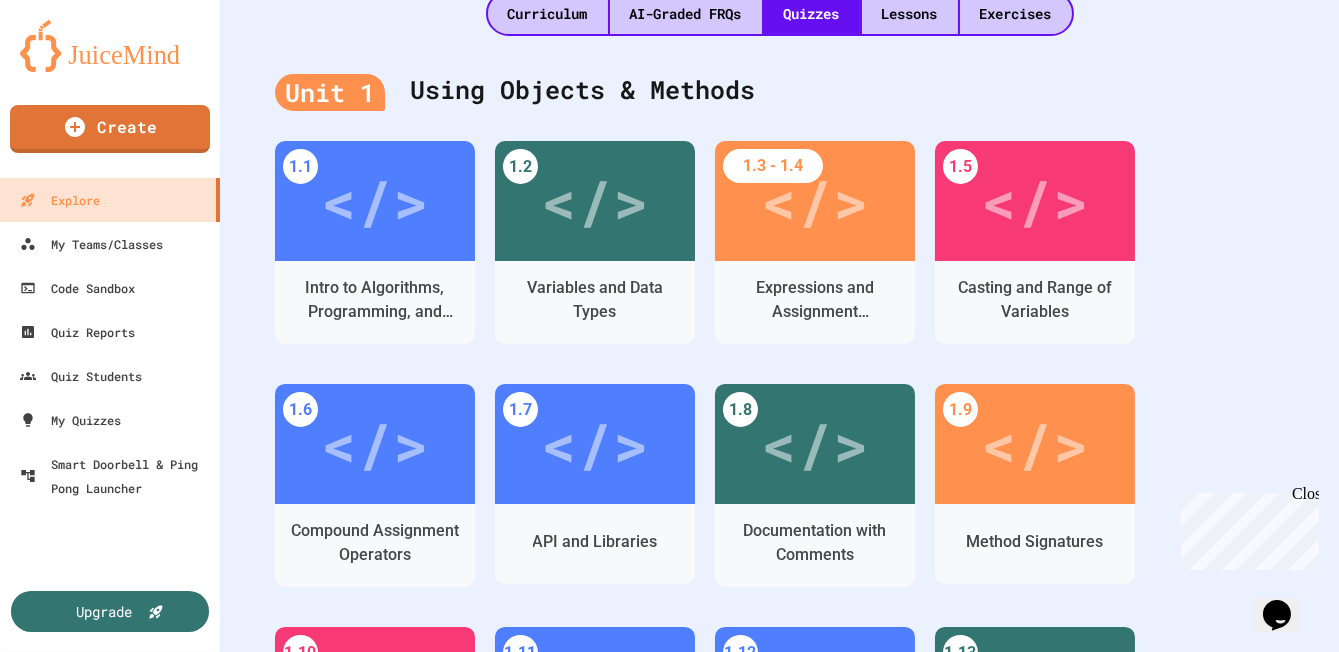 click on "</>" at bounding box center [375, 201] 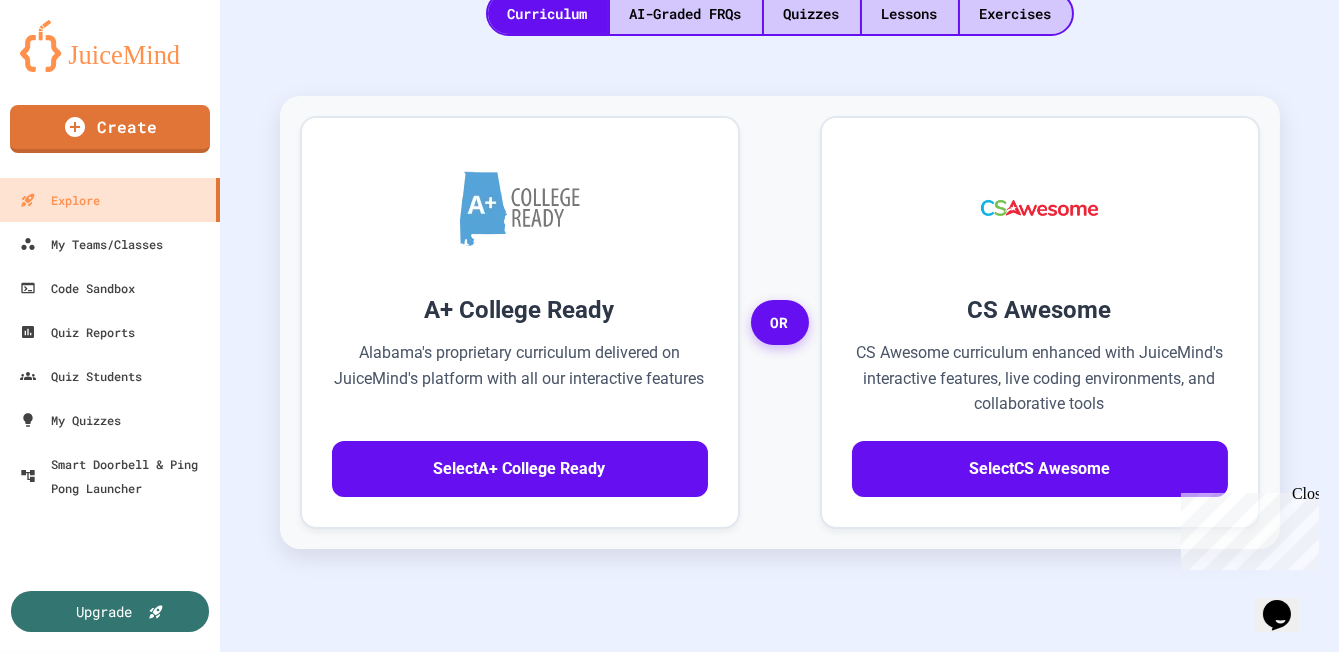 scroll, scrollTop: 80, scrollLeft: 0, axis: vertical 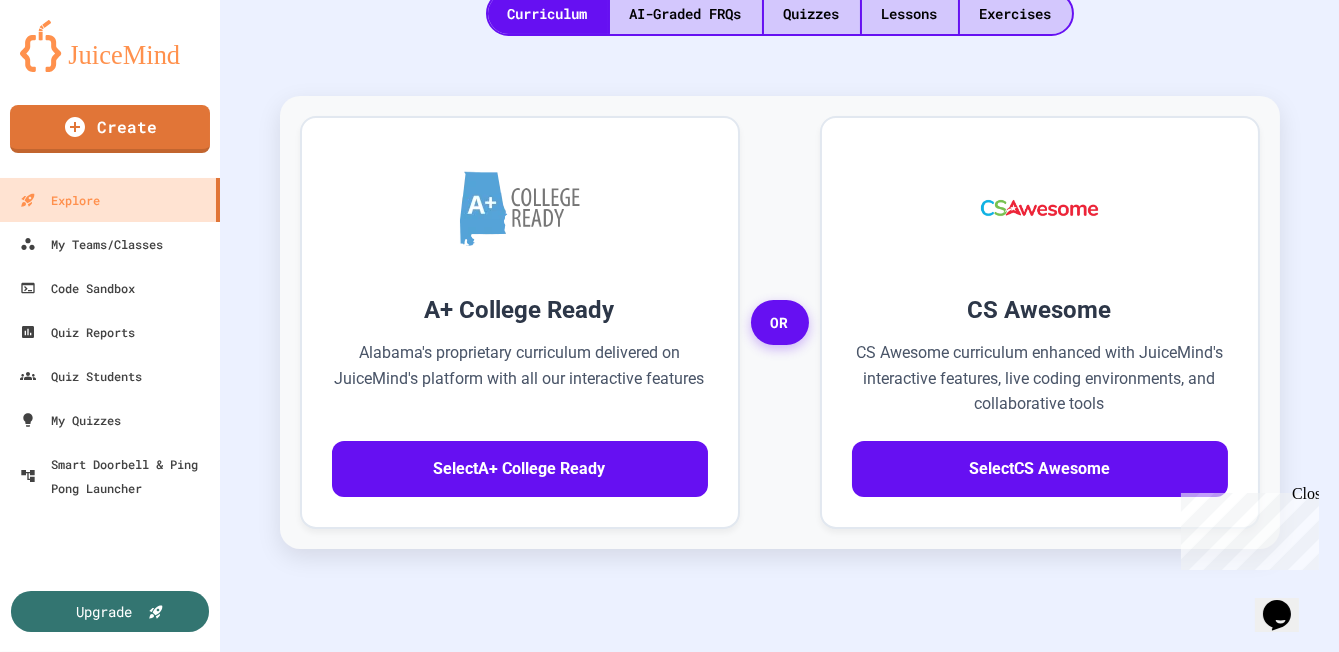 click on "Medium" at bounding box center (660, 912) 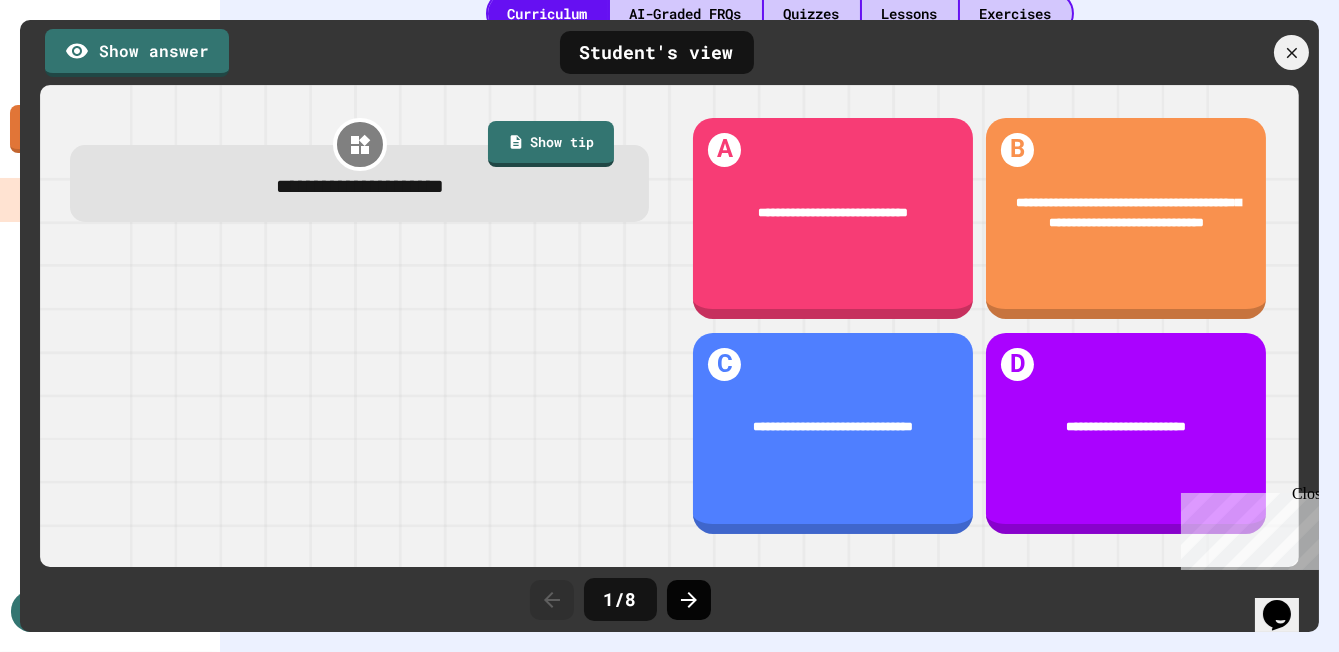 click at bounding box center (689, 600) 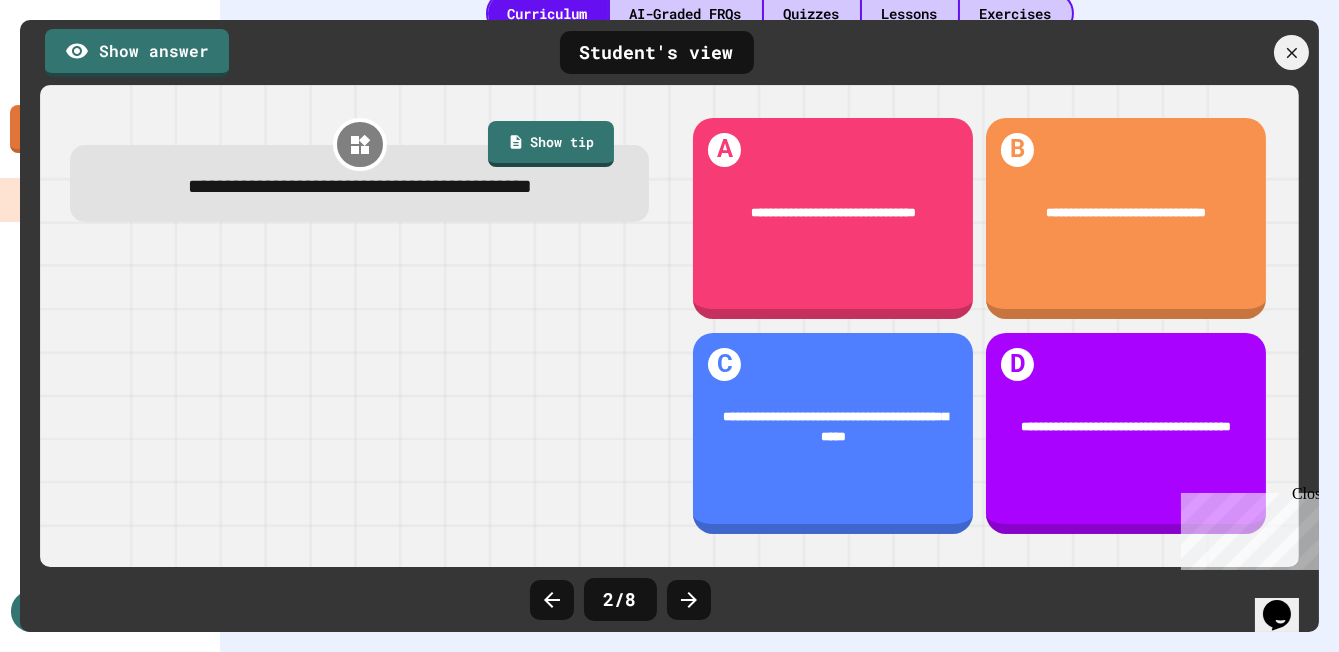 click on "2 / 8" at bounding box center [670, 600] 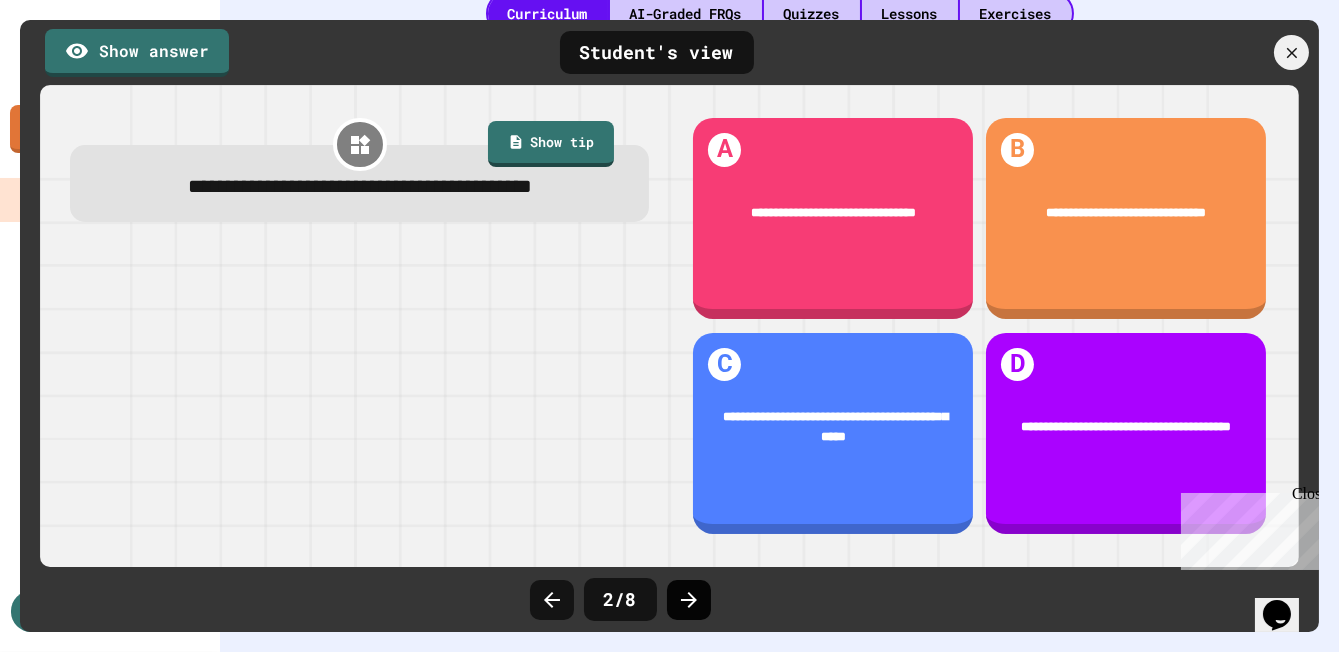 click 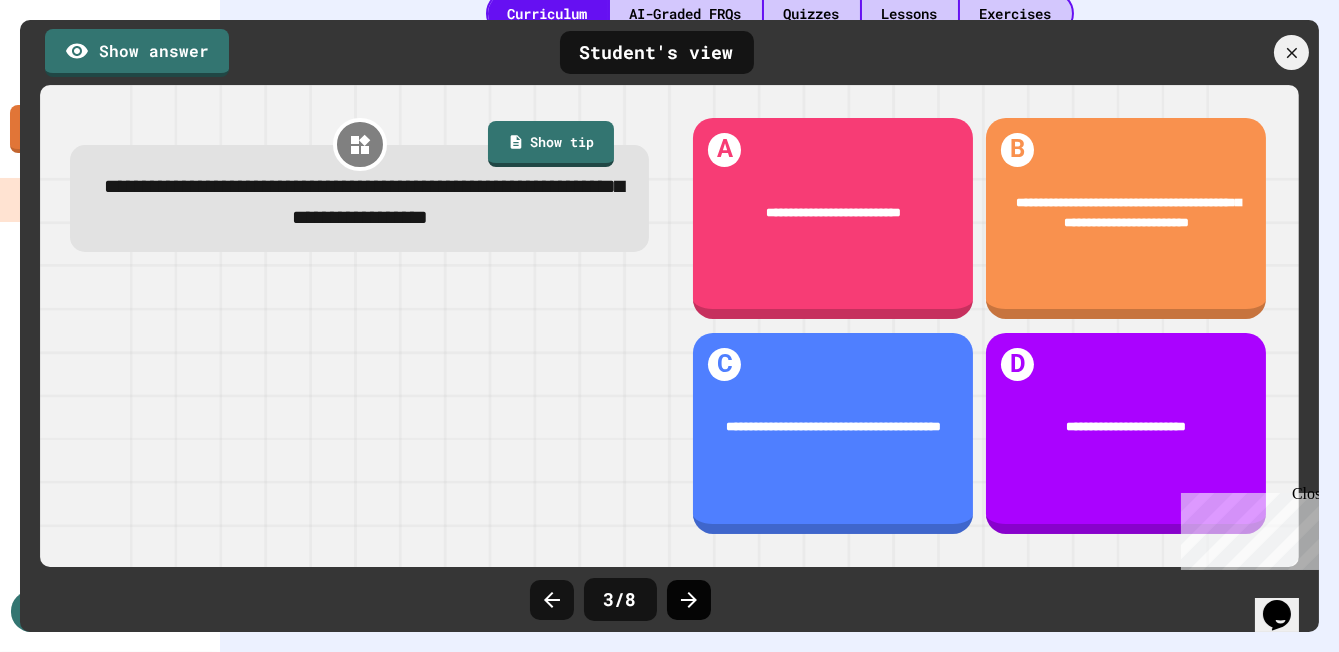 click 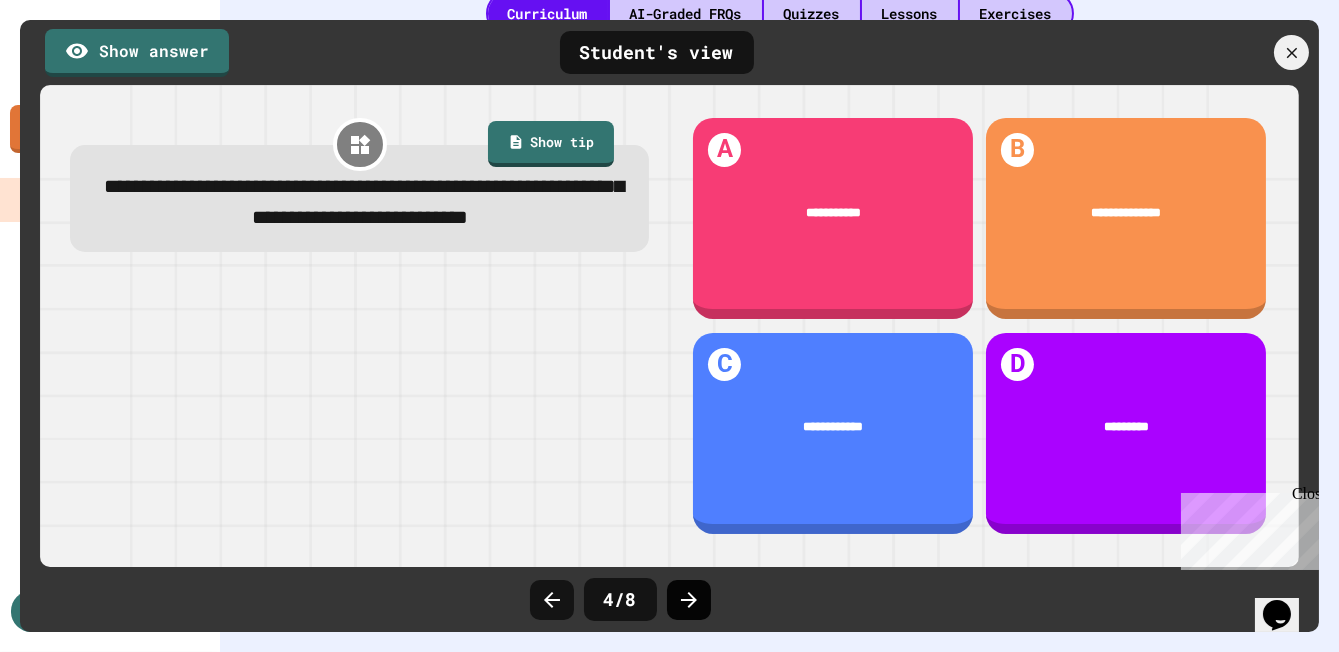 click at bounding box center [689, 600] 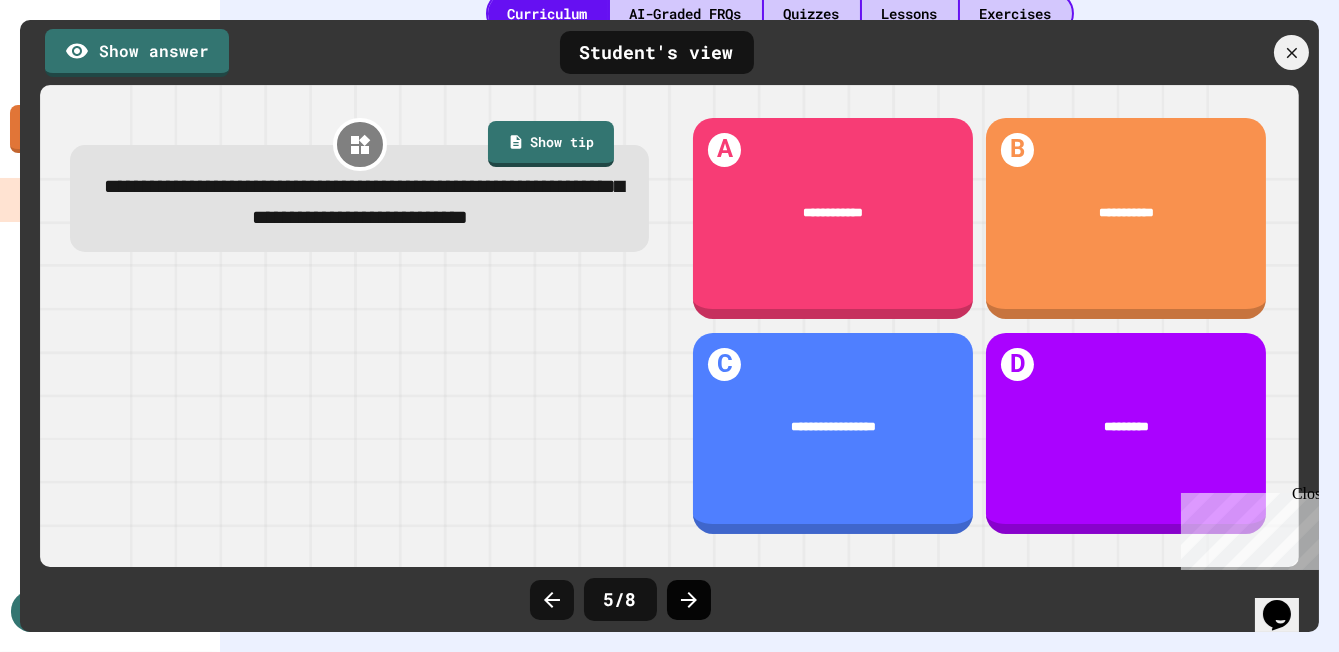 click 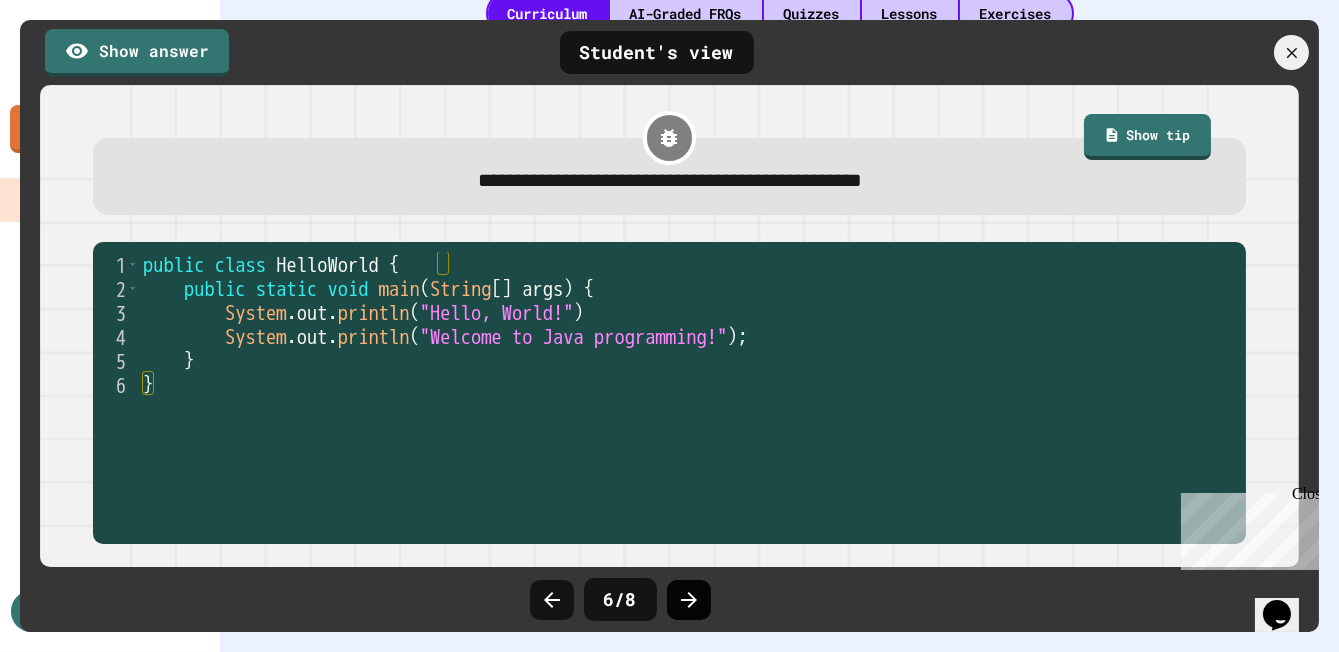 click 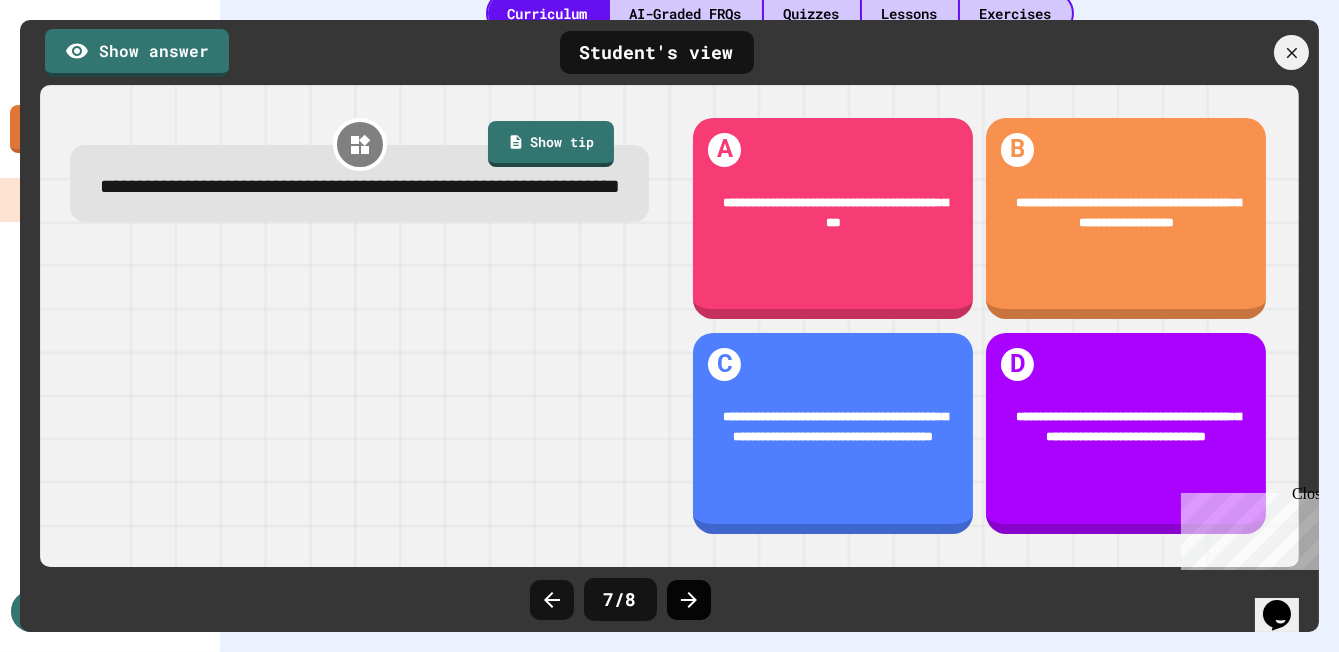 click 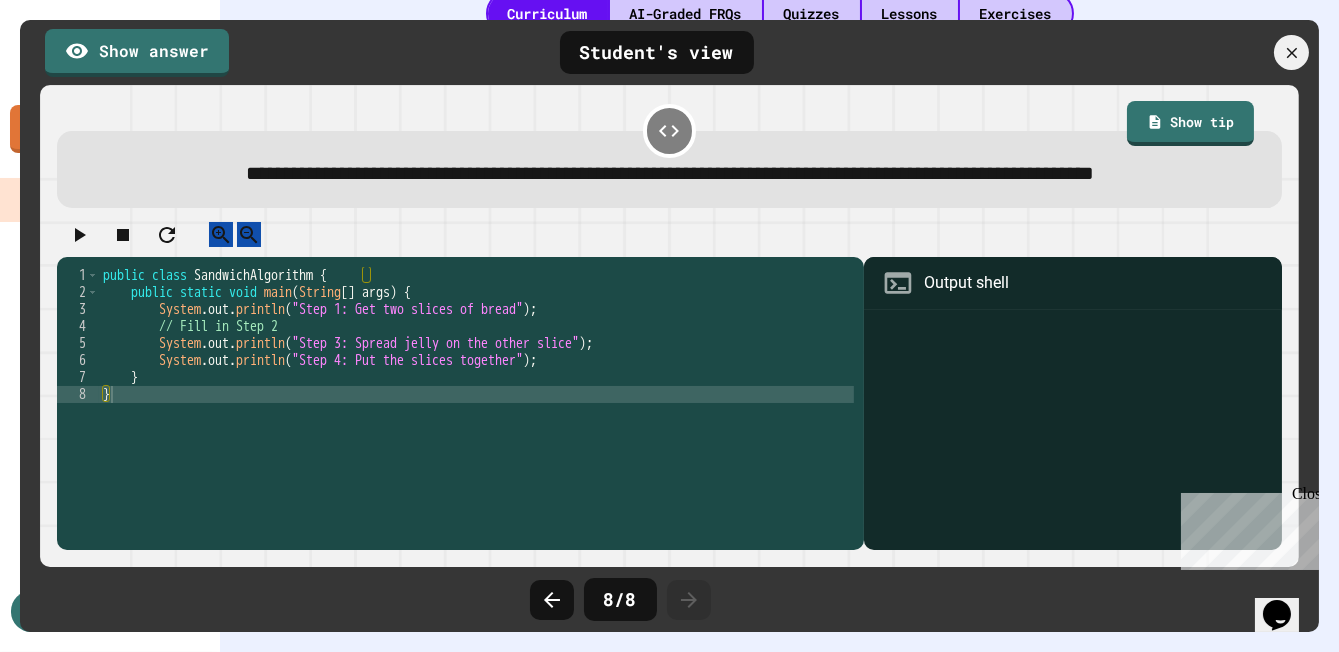 click on "public   class   SandwichAlgorithm   {      public   static   void   main ( String [ ]   args )   {           System . out . println ( "Step 1: Get two slices of bread" ) ;           // Fill in Step 2           System . out . println ( "Step 3: Spread jelly on the other slice" ) ;           System . out . println ( "Step 4: Put the slices together" ) ;      } }" at bounding box center [476, 386] 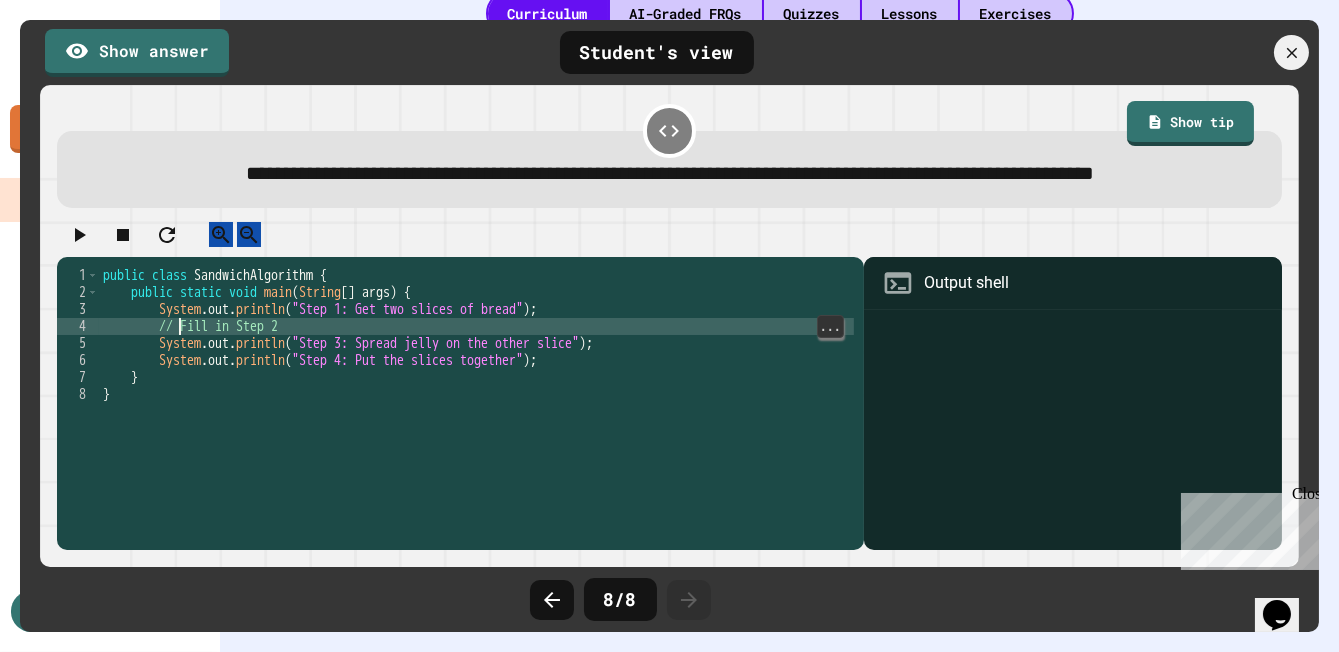 scroll, scrollTop: 0, scrollLeft: 5, axis: horizontal 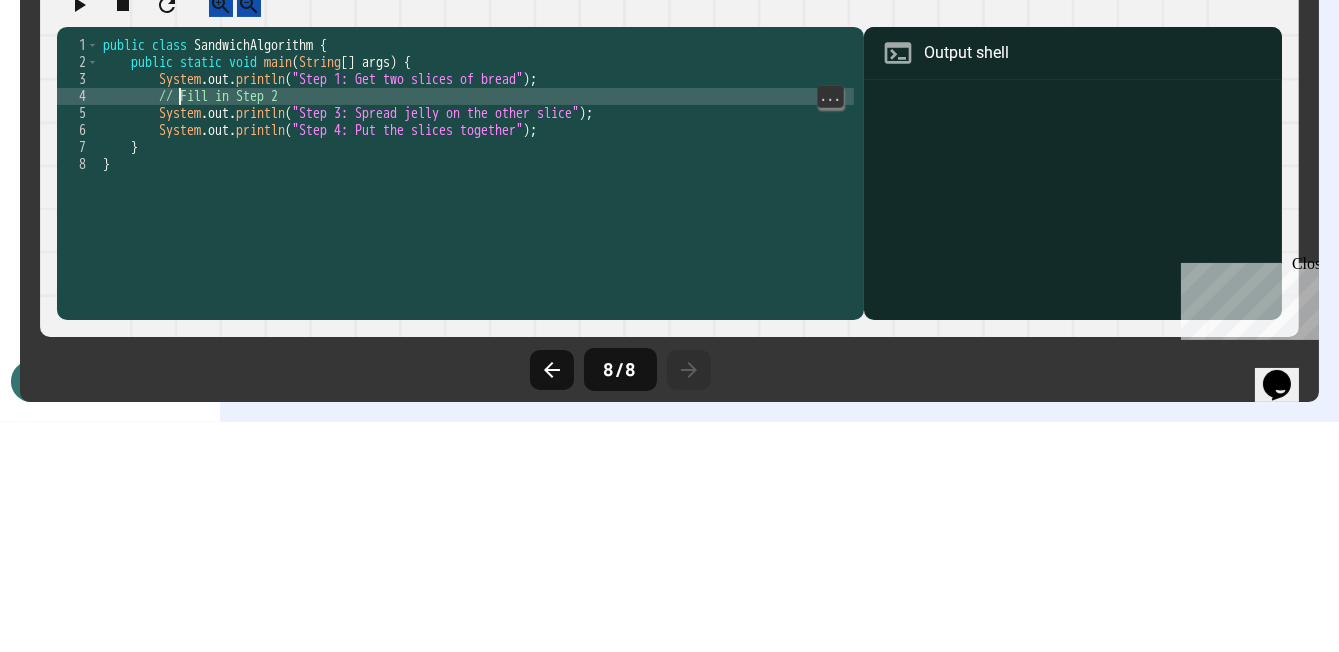 click on "public   class   SandwichAlgorithm   {      public   static   void   main ( String [ ]   args )   {           System . out . println ( "Step 1: Get two slices of bread" ) ;           // Fill in Step 2           System . out . println ( "Step 3: Spread jelly on the other slice" ) ;           System . out . println ( "Step 4: Put the slices together" ) ;      } }" at bounding box center (476, 386) 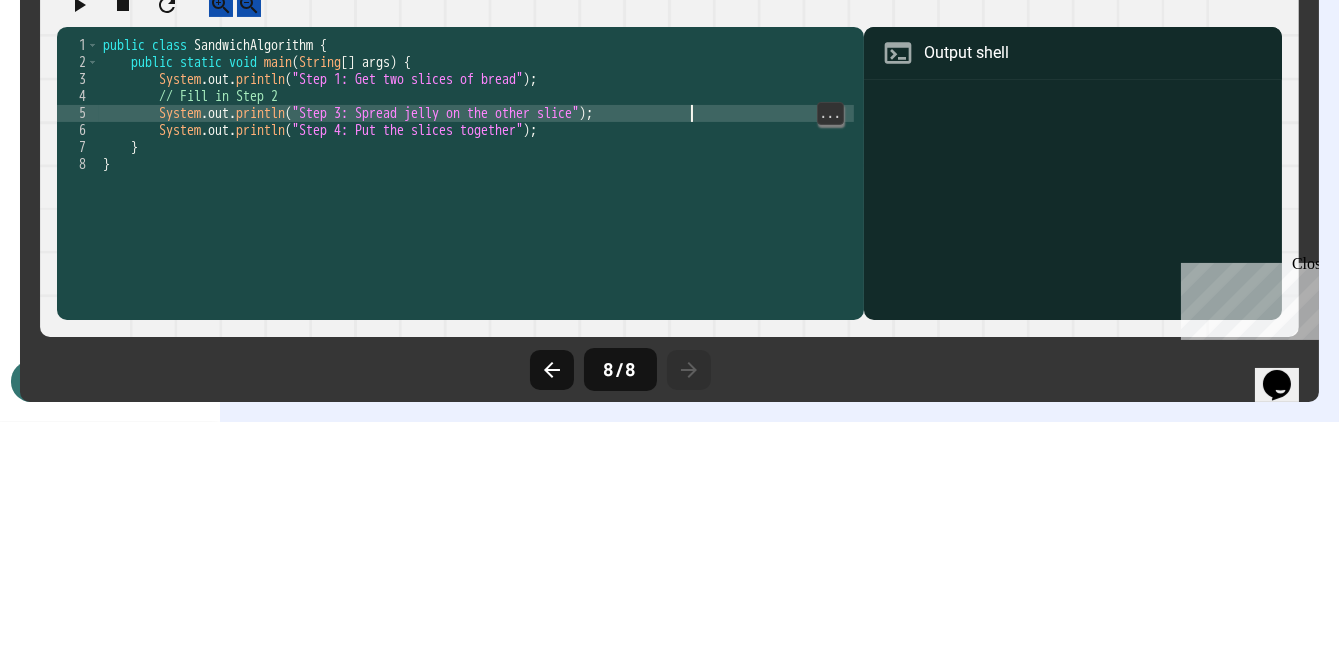 click on "public   class   SandwichAlgorithm   {      public   static   void   main ( String [ ]   args )   {           System . out . println ( "Step 1: Get two slices of bread" ) ;           // Fill in Step 2           System . out . println ( "Step 3: Spread jelly on the other slice" ) ;           System . out . println ( "Step 4: Put the slices together" ) ;      } }" at bounding box center [476, 386] 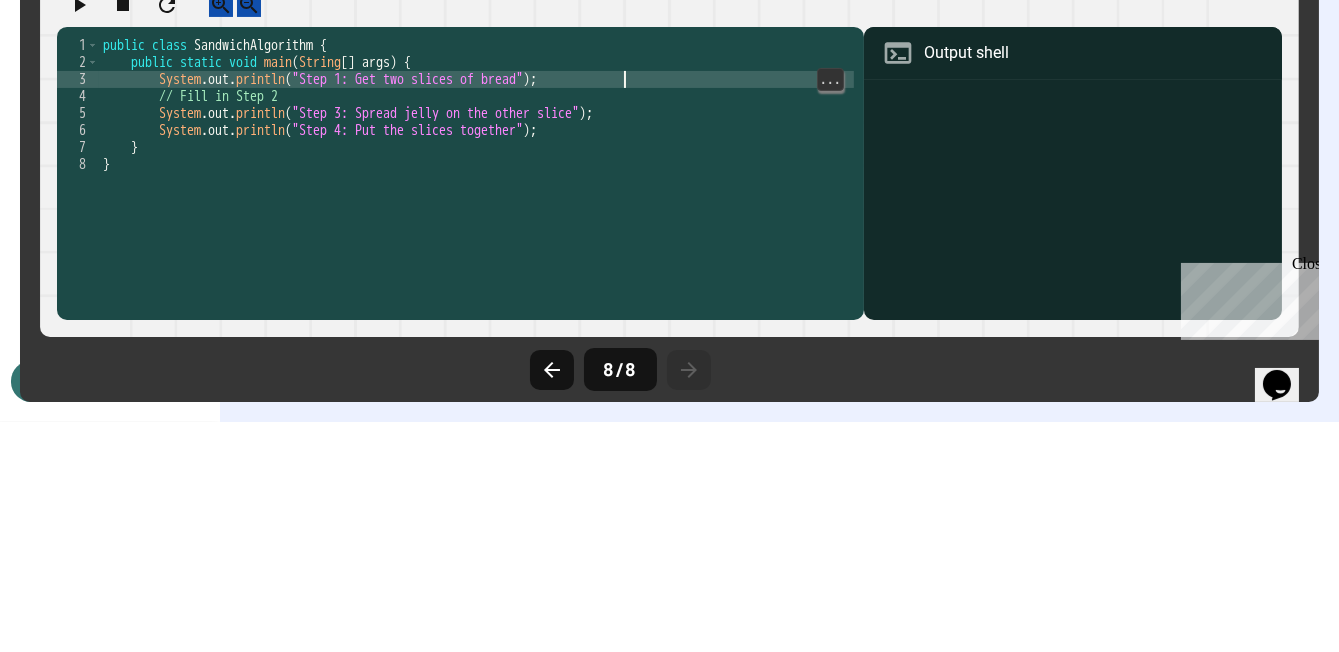 type on "**********" 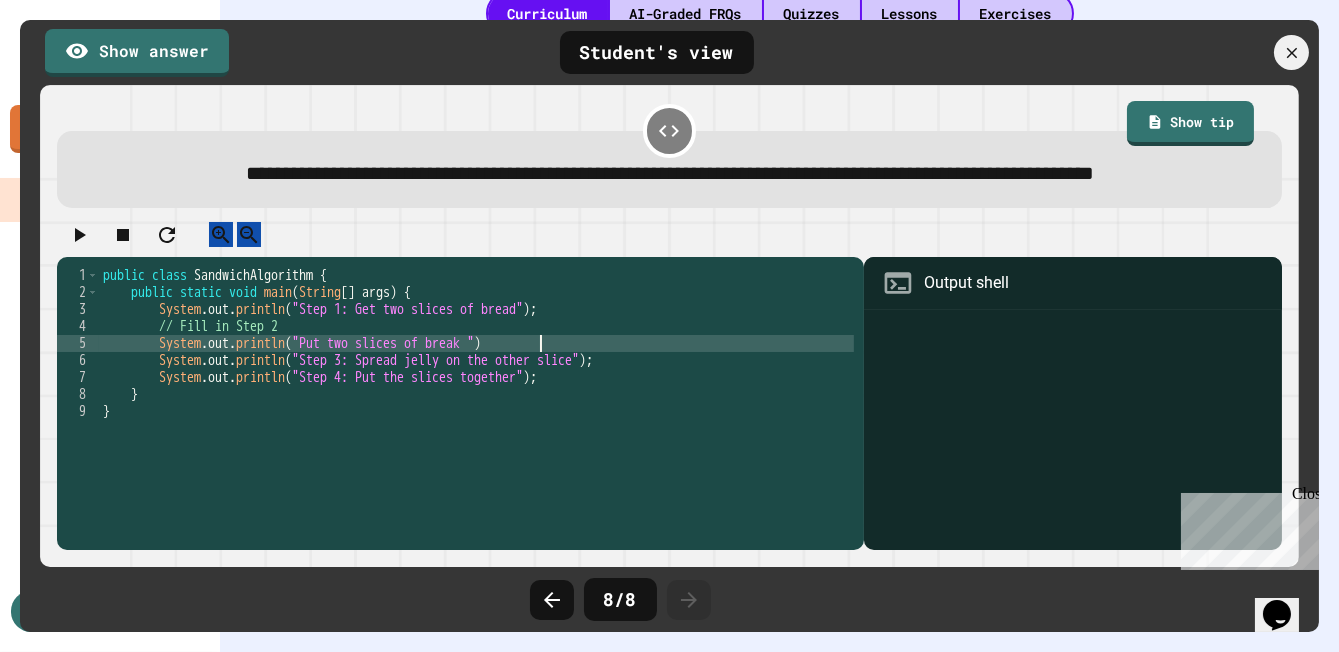 scroll, scrollTop: 0, scrollLeft: 2, axis: horizontal 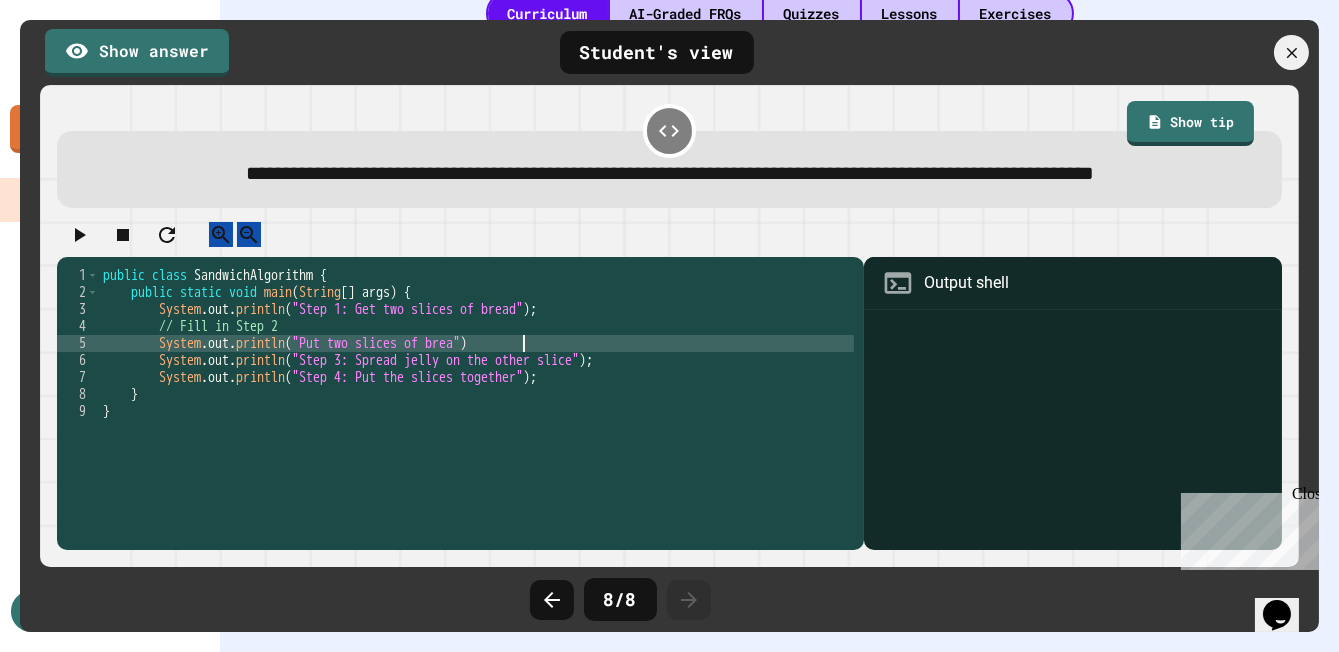 type on "**********" 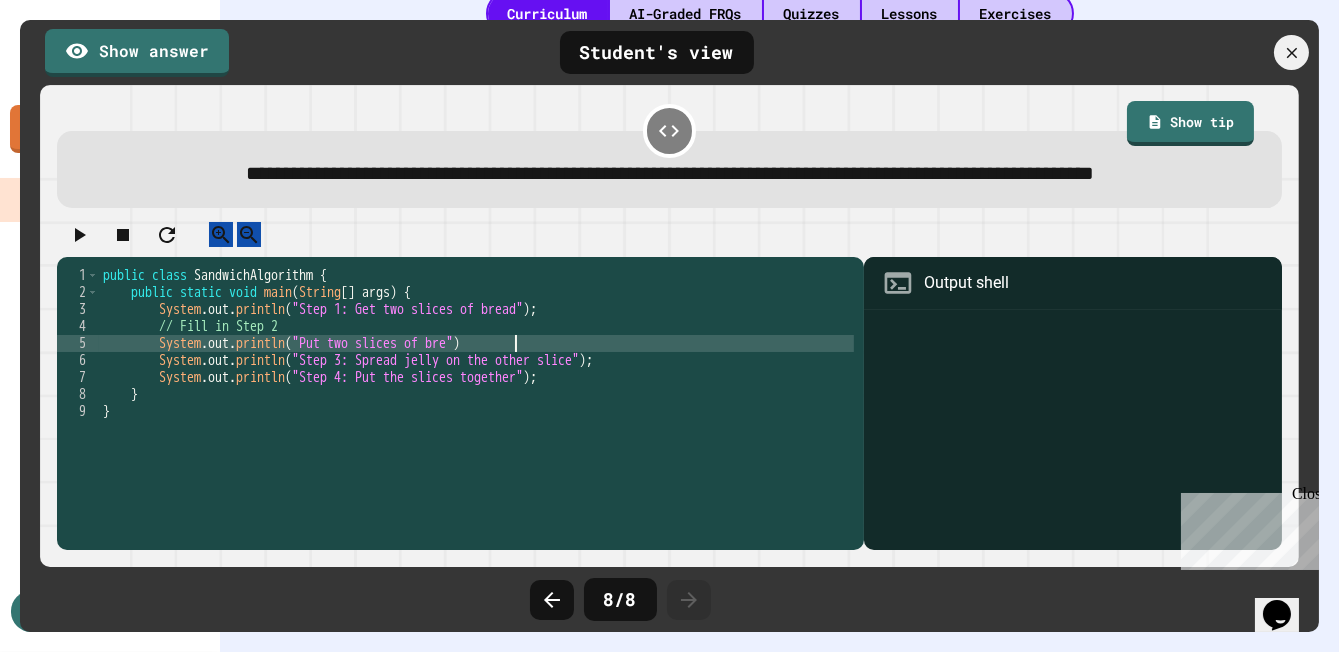 type on "****" 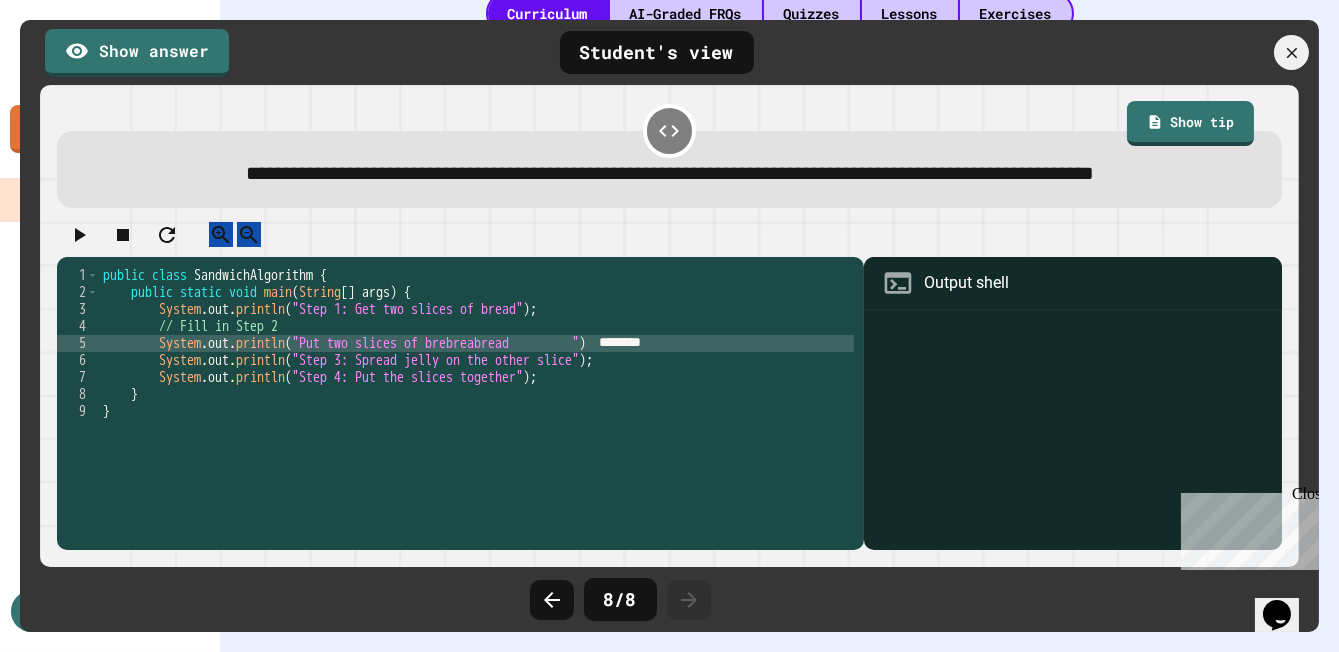 scroll, scrollTop: 0, scrollLeft: 1, axis: horizontal 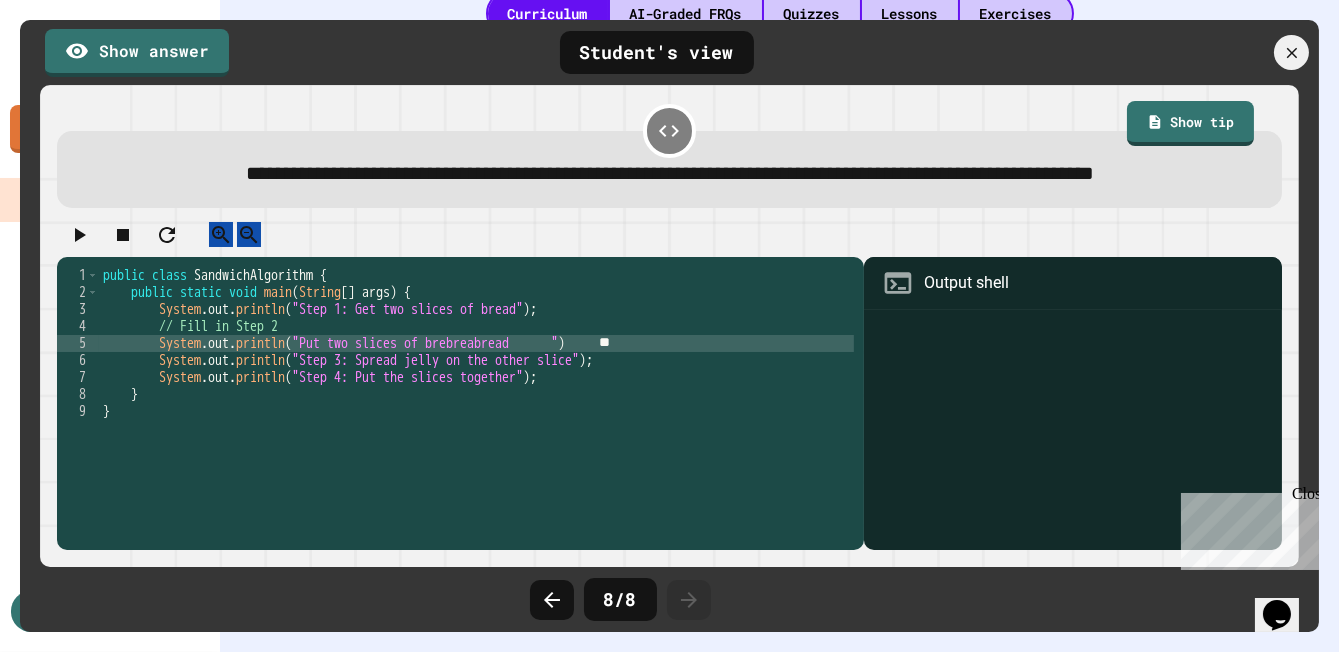 type on "*" 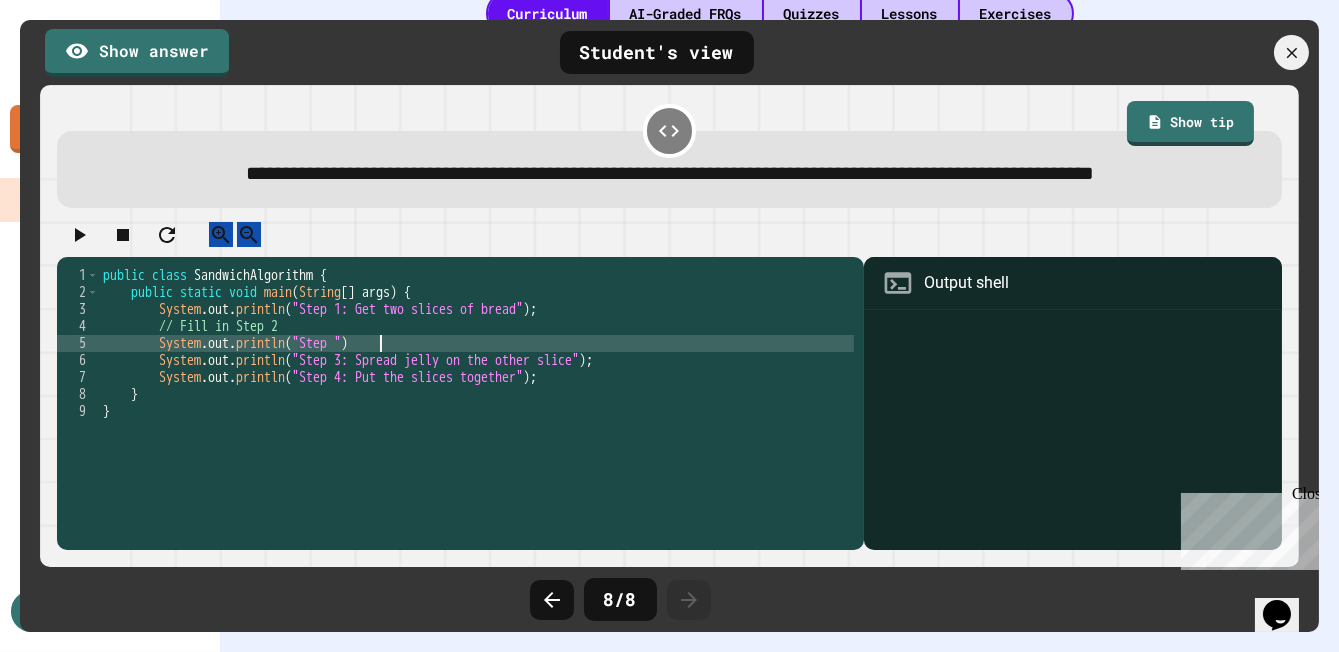 scroll, scrollTop: 0, scrollLeft: 1, axis: horizontal 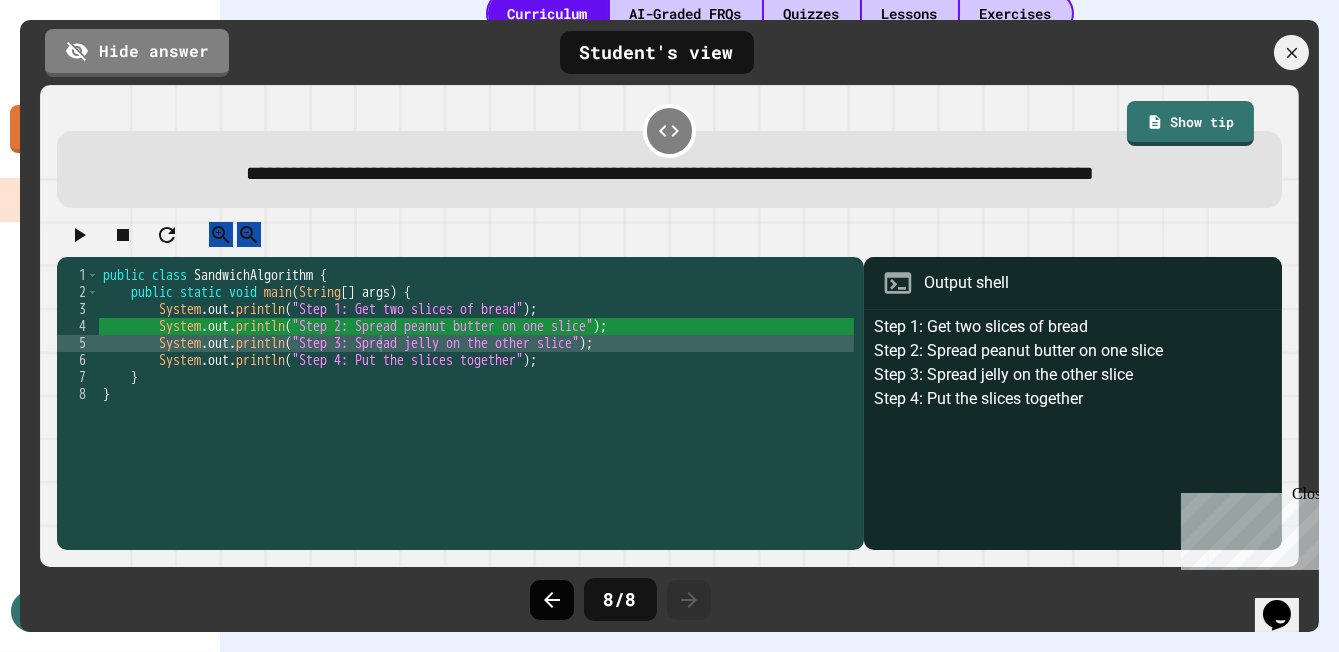 click at bounding box center (552, 600) 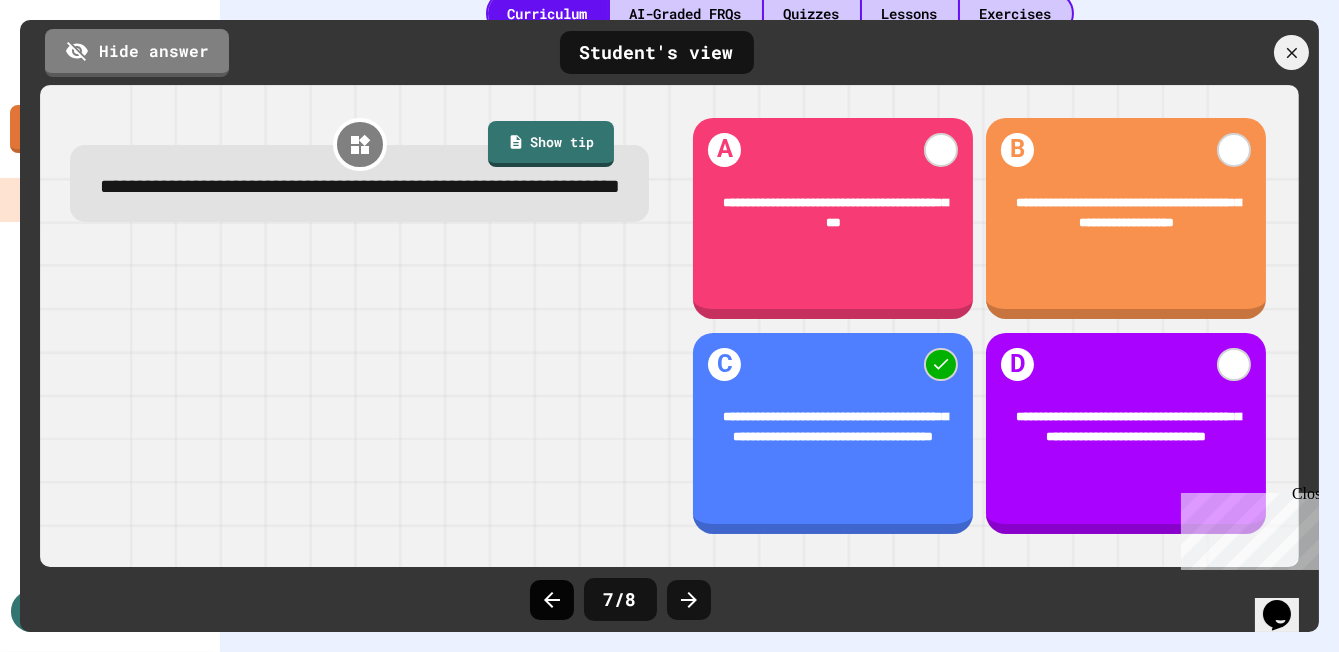 click at bounding box center (552, 600) 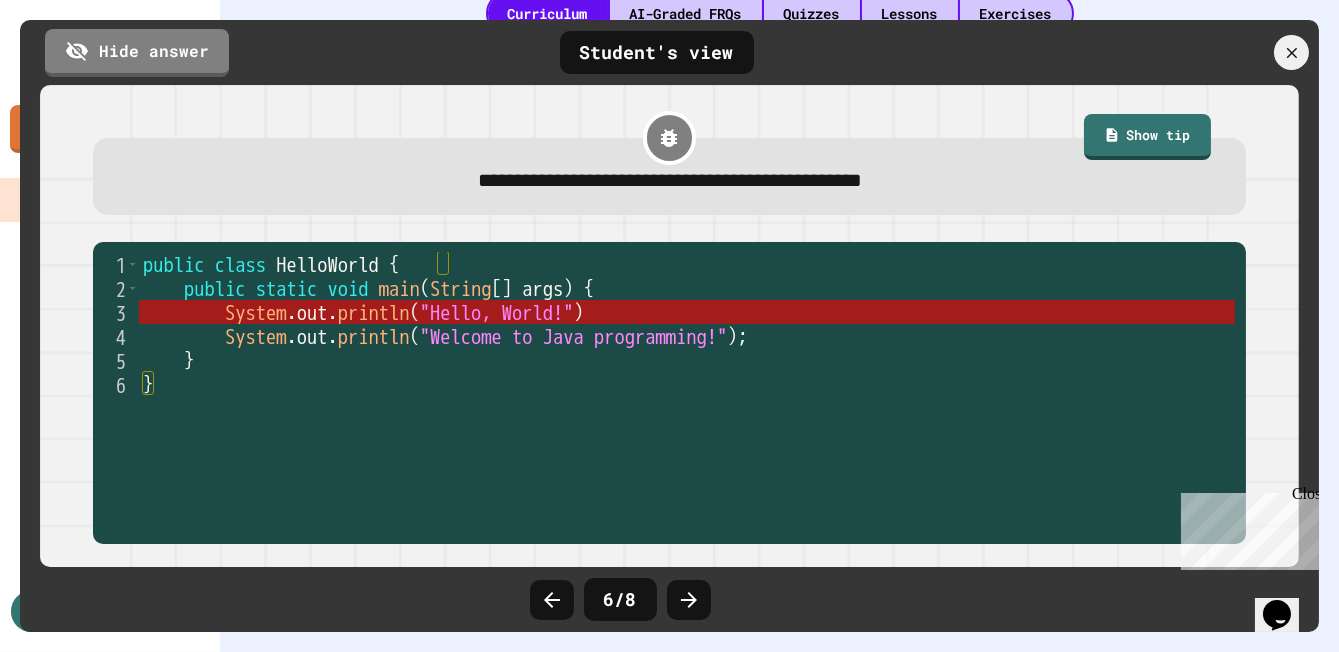 click on "6 / 8" at bounding box center (669, 599) 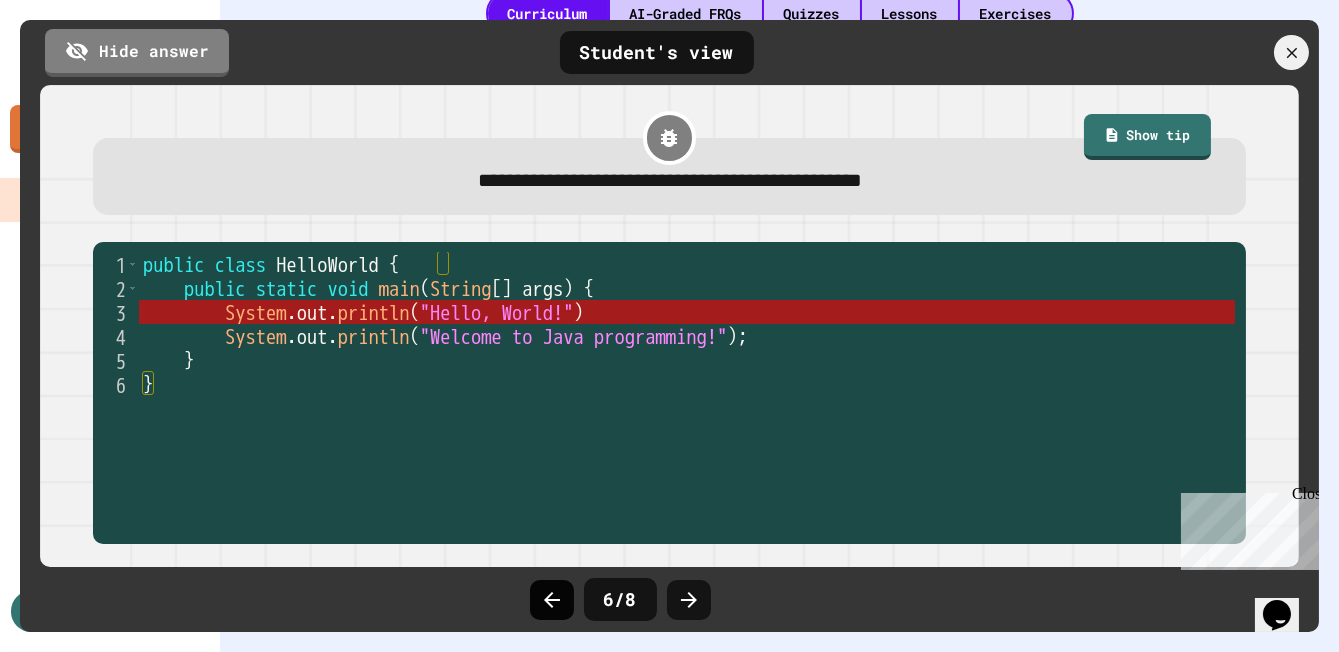 click 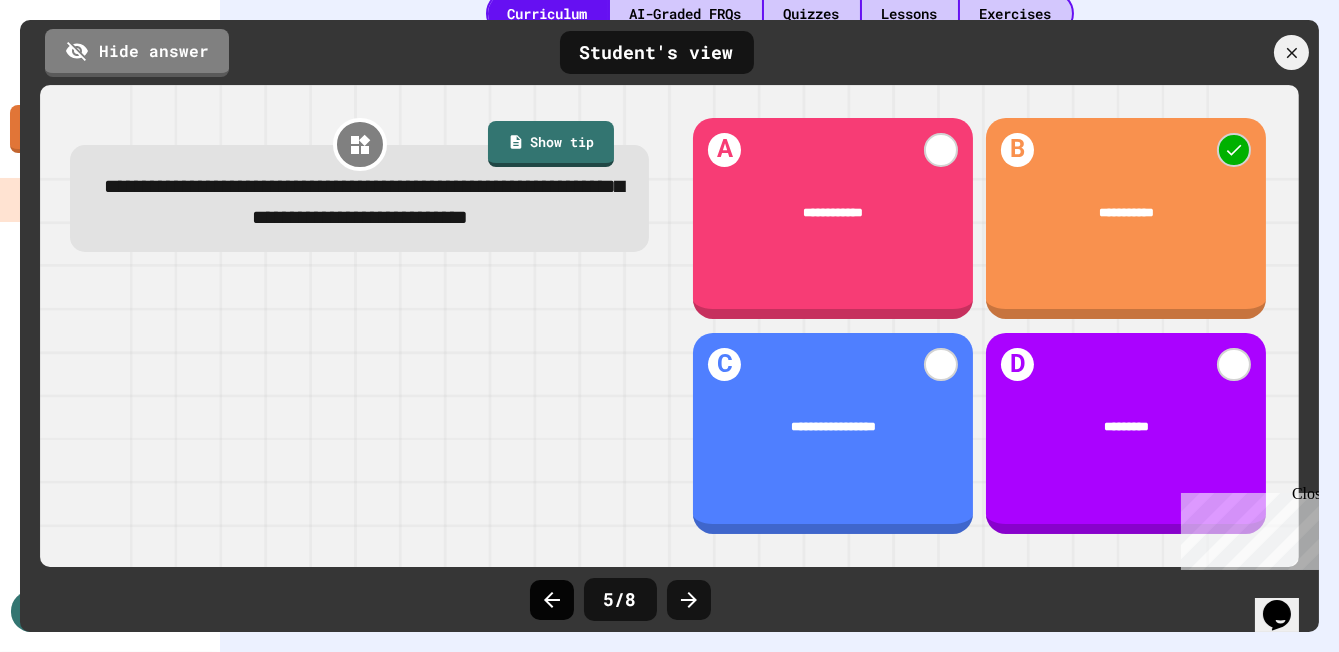 click at bounding box center (552, 600) 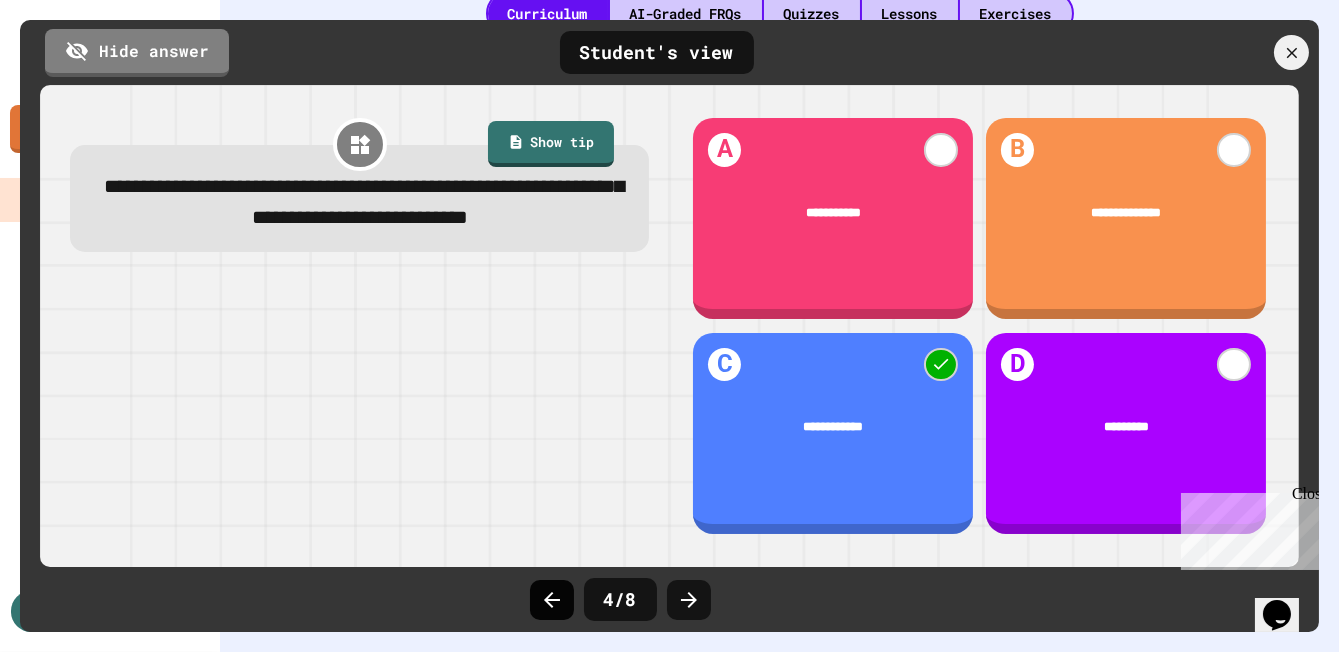 click at bounding box center (552, 600) 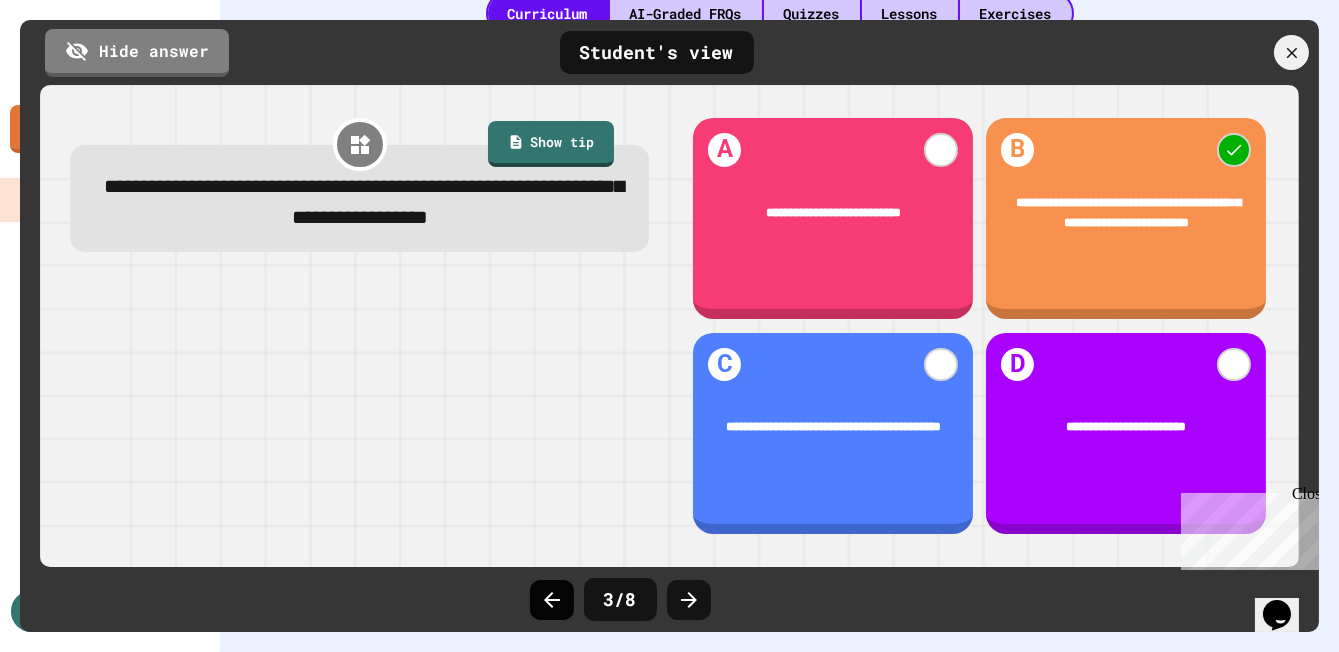 click at bounding box center (552, 600) 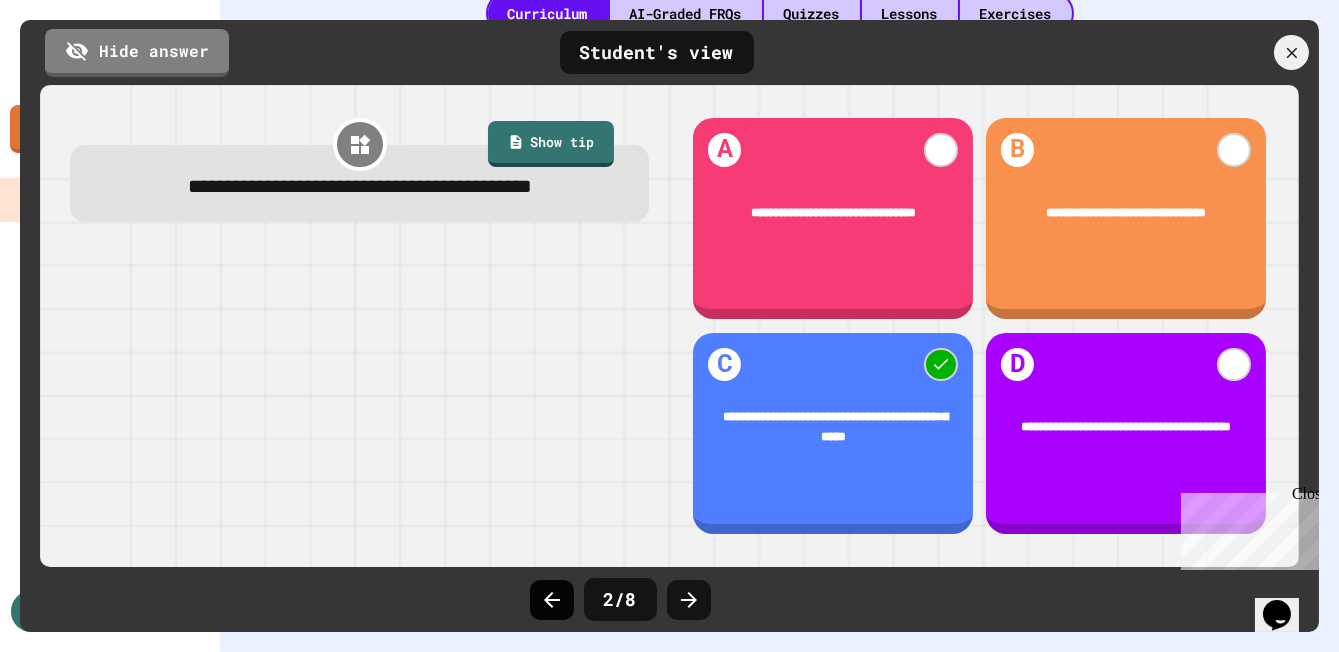 click at bounding box center [552, 600] 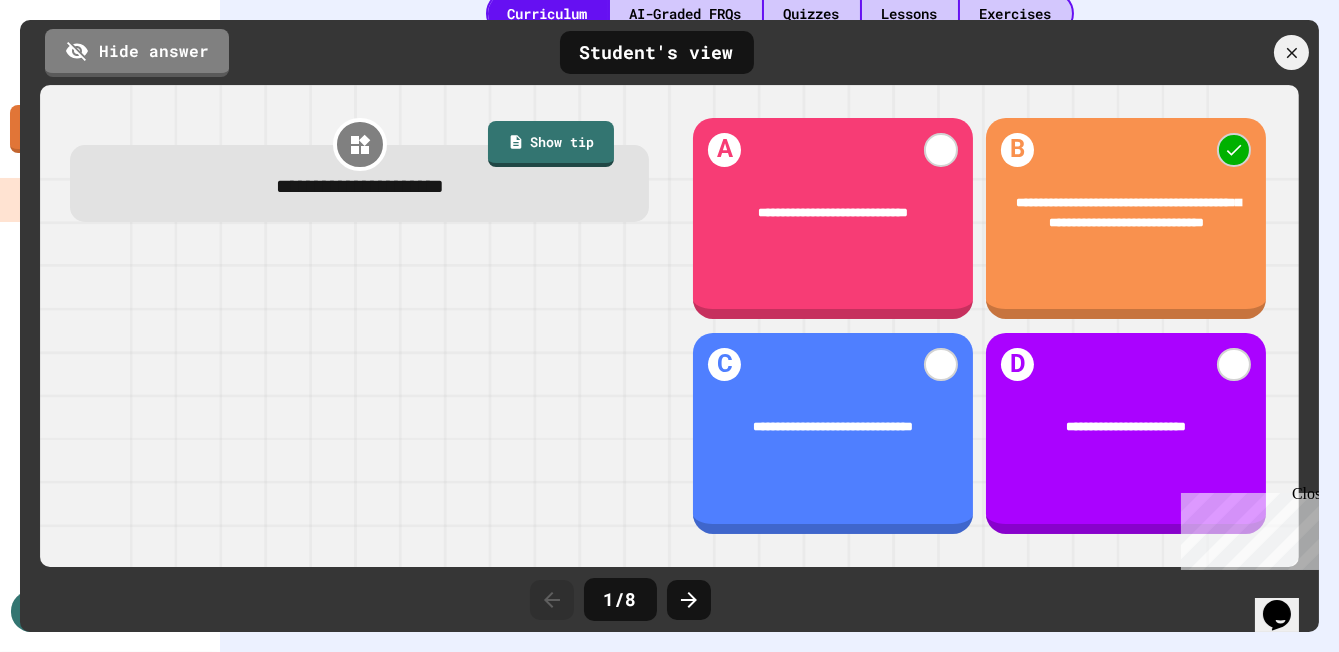 click 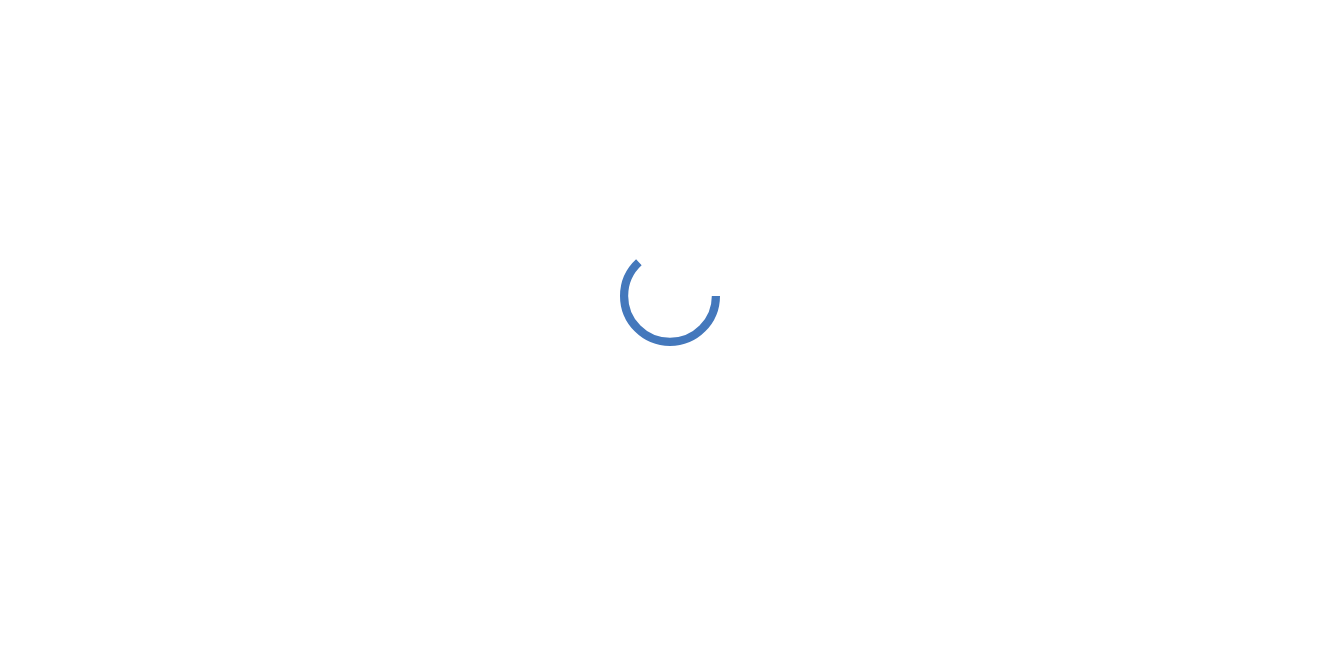 scroll, scrollTop: 0, scrollLeft: 0, axis: both 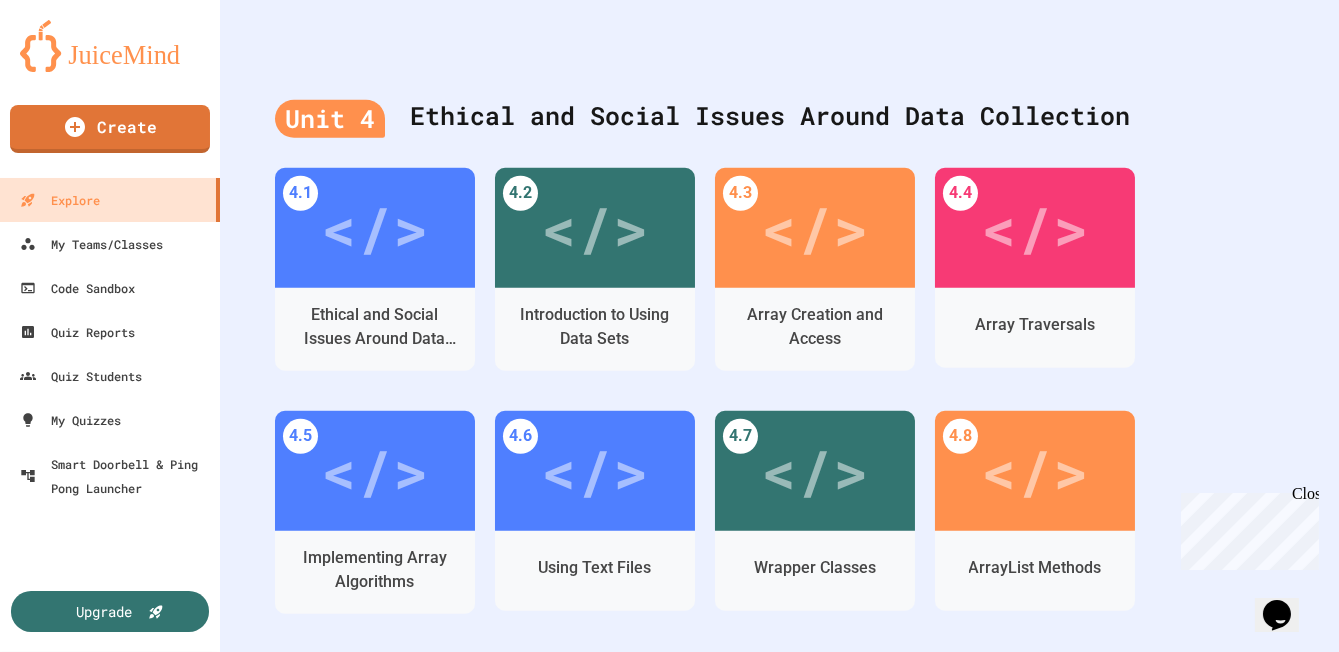 click on "</>" at bounding box center (375, 228) 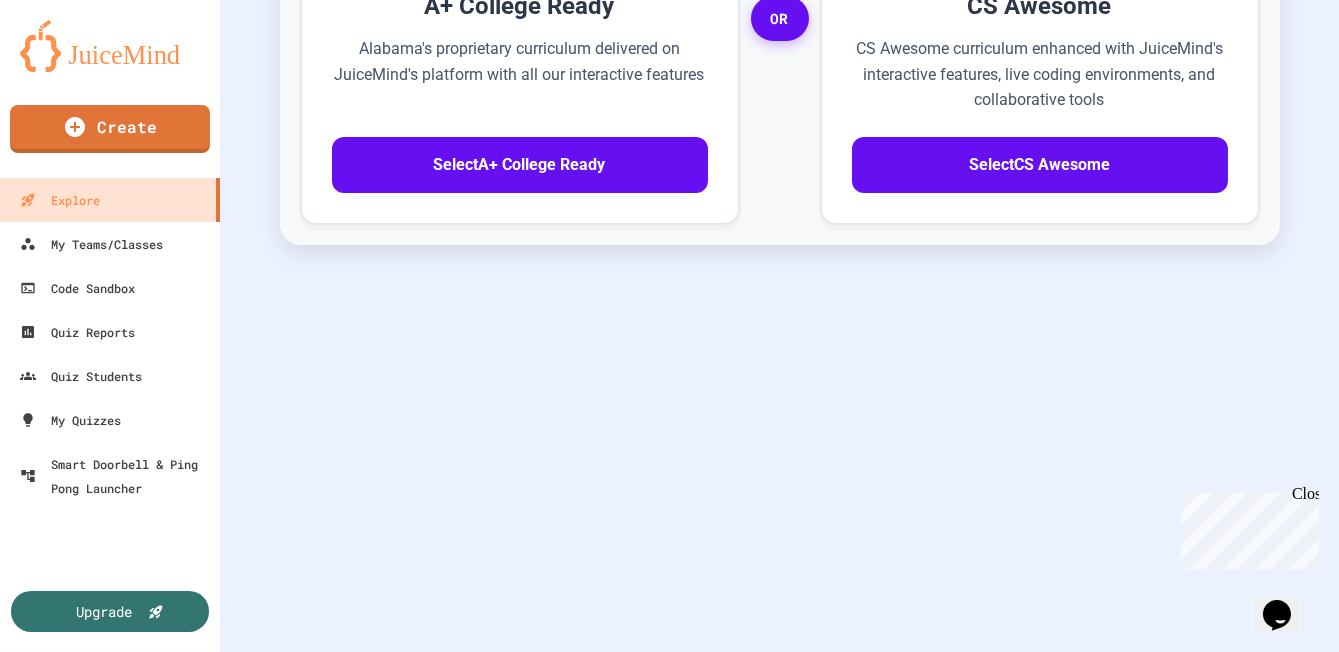 scroll, scrollTop: 680, scrollLeft: 0, axis: vertical 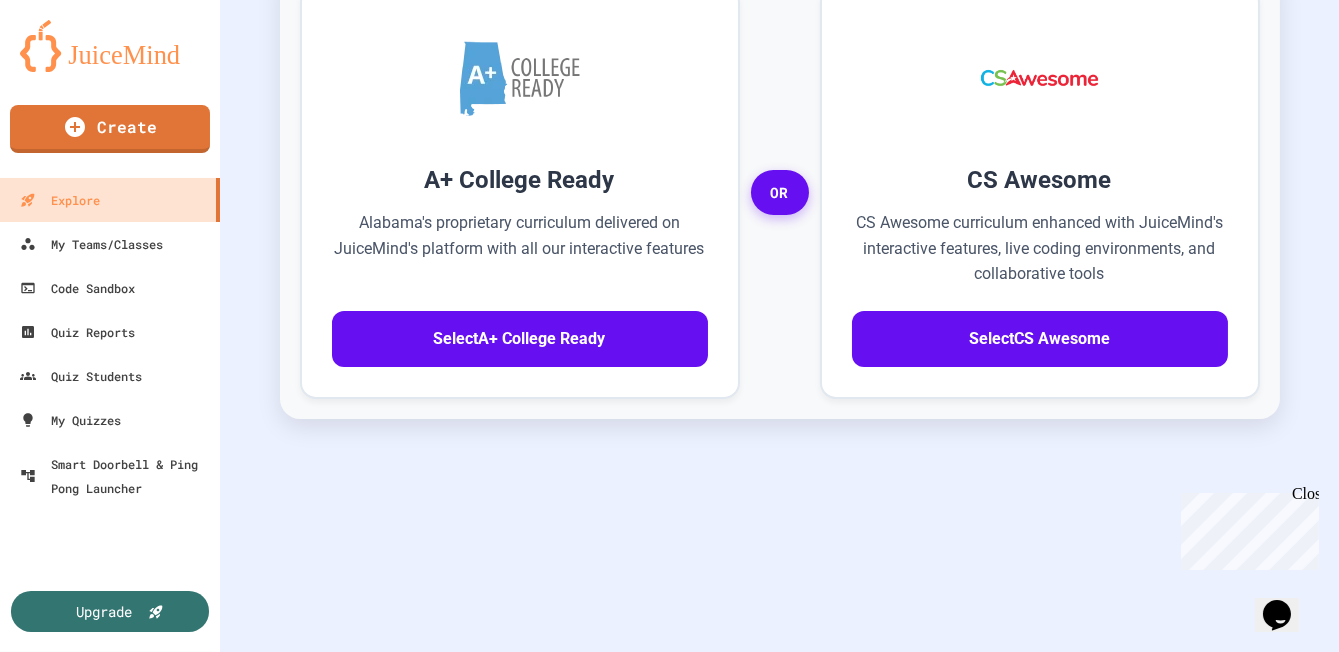 click on "</>" at bounding box center [660, 842] 